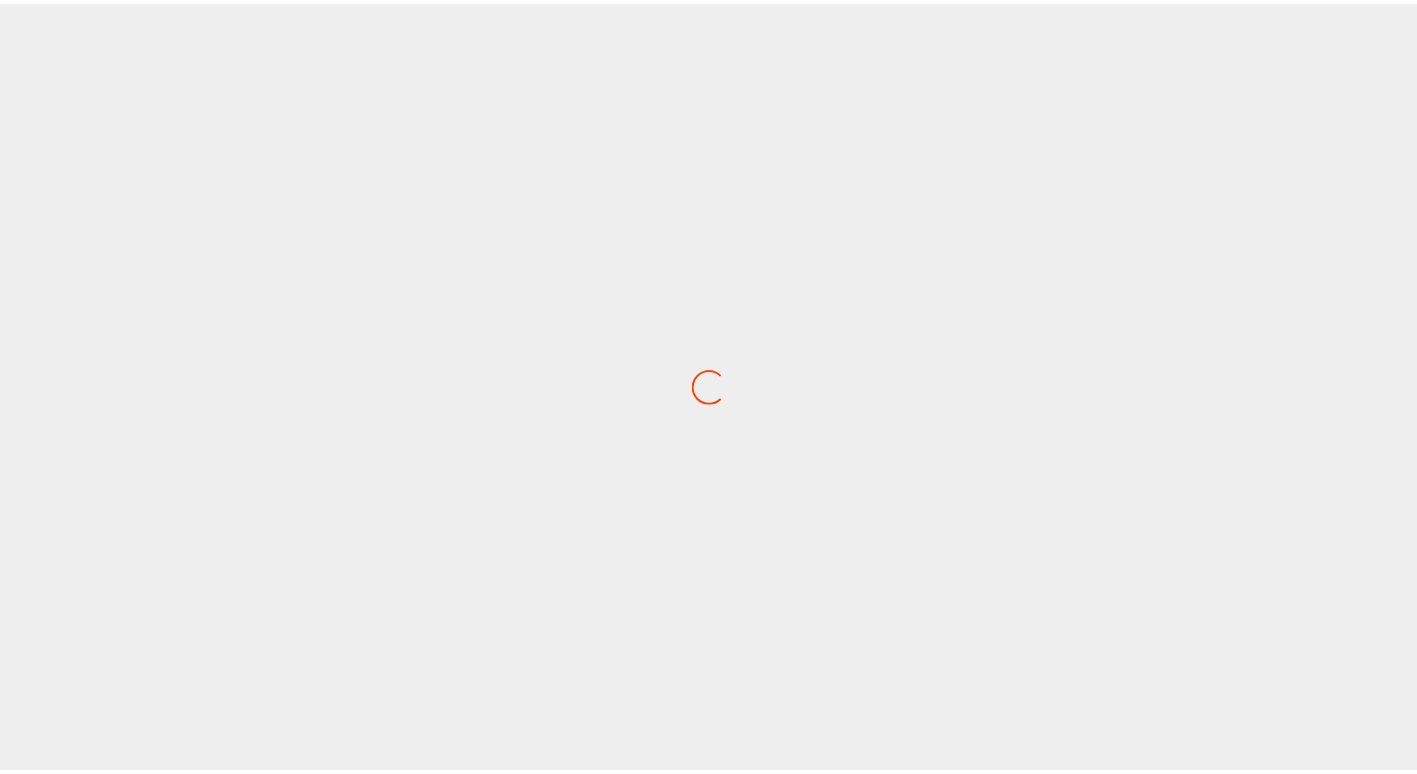 scroll, scrollTop: 0, scrollLeft: 0, axis: both 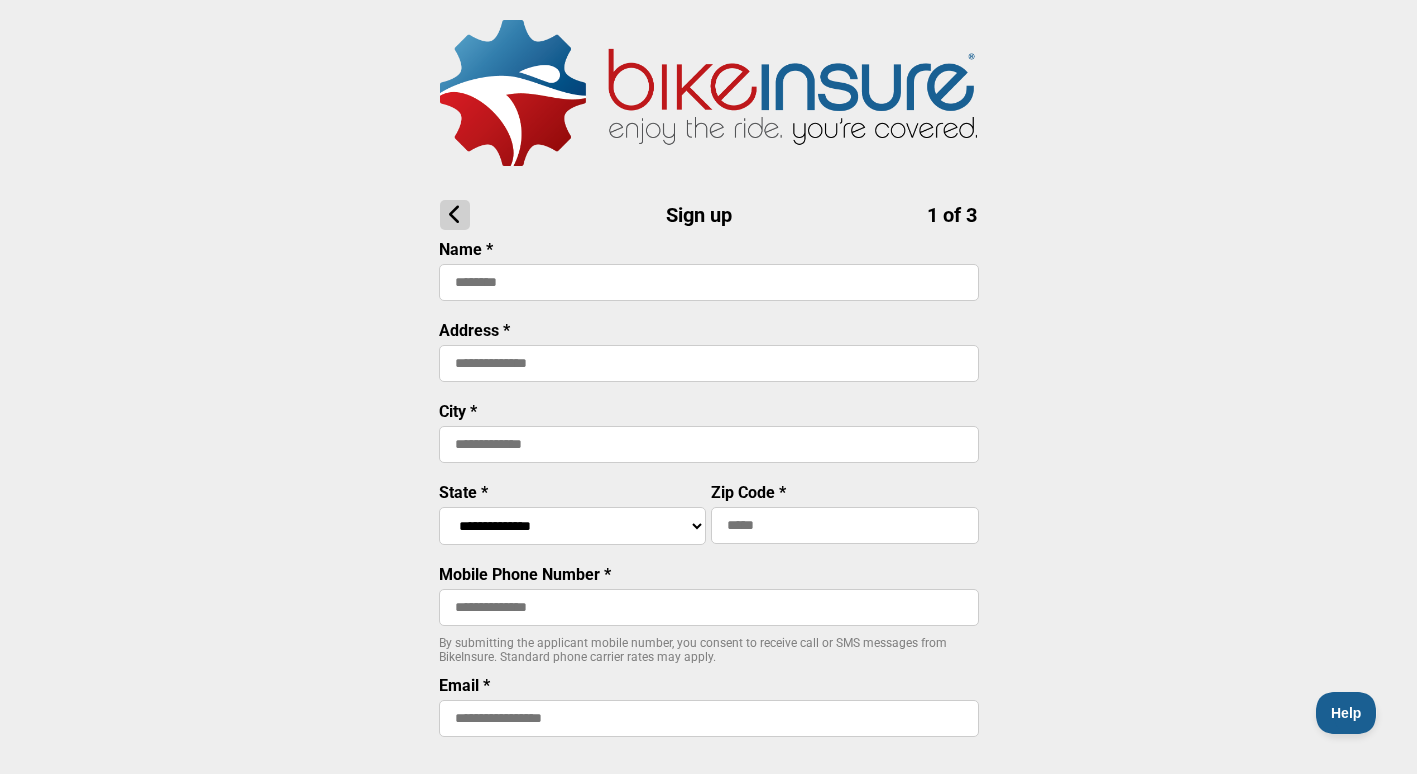 click at bounding box center (709, 282) 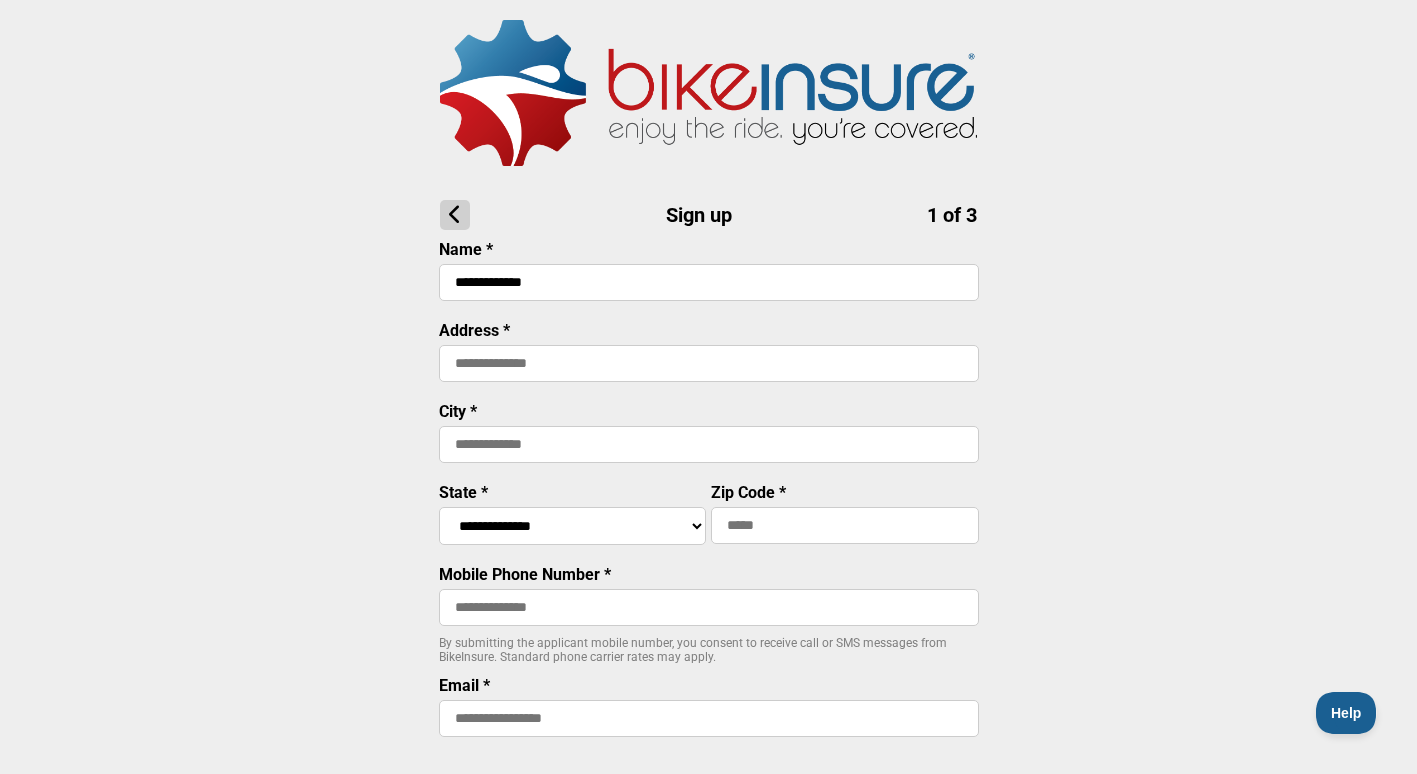 type on "**********" 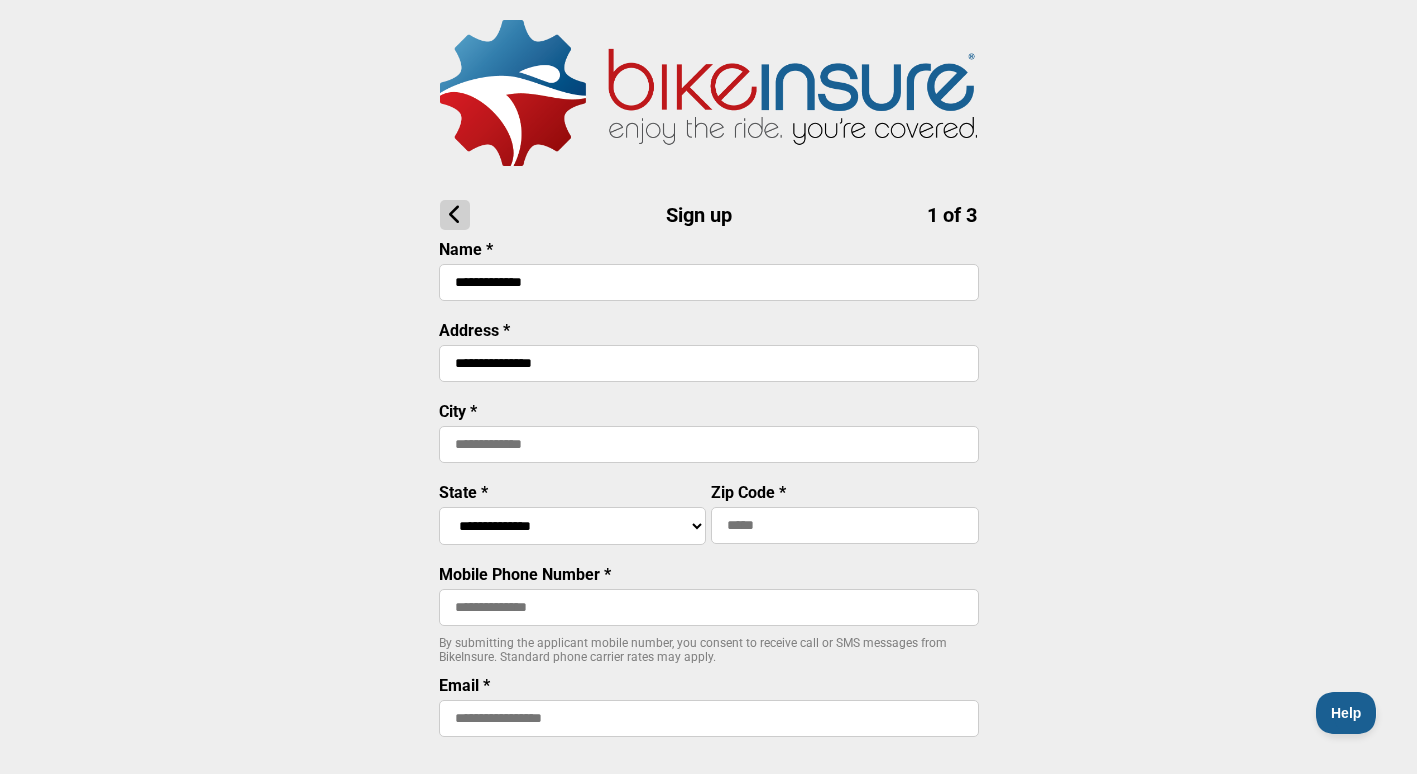 type on "*****" 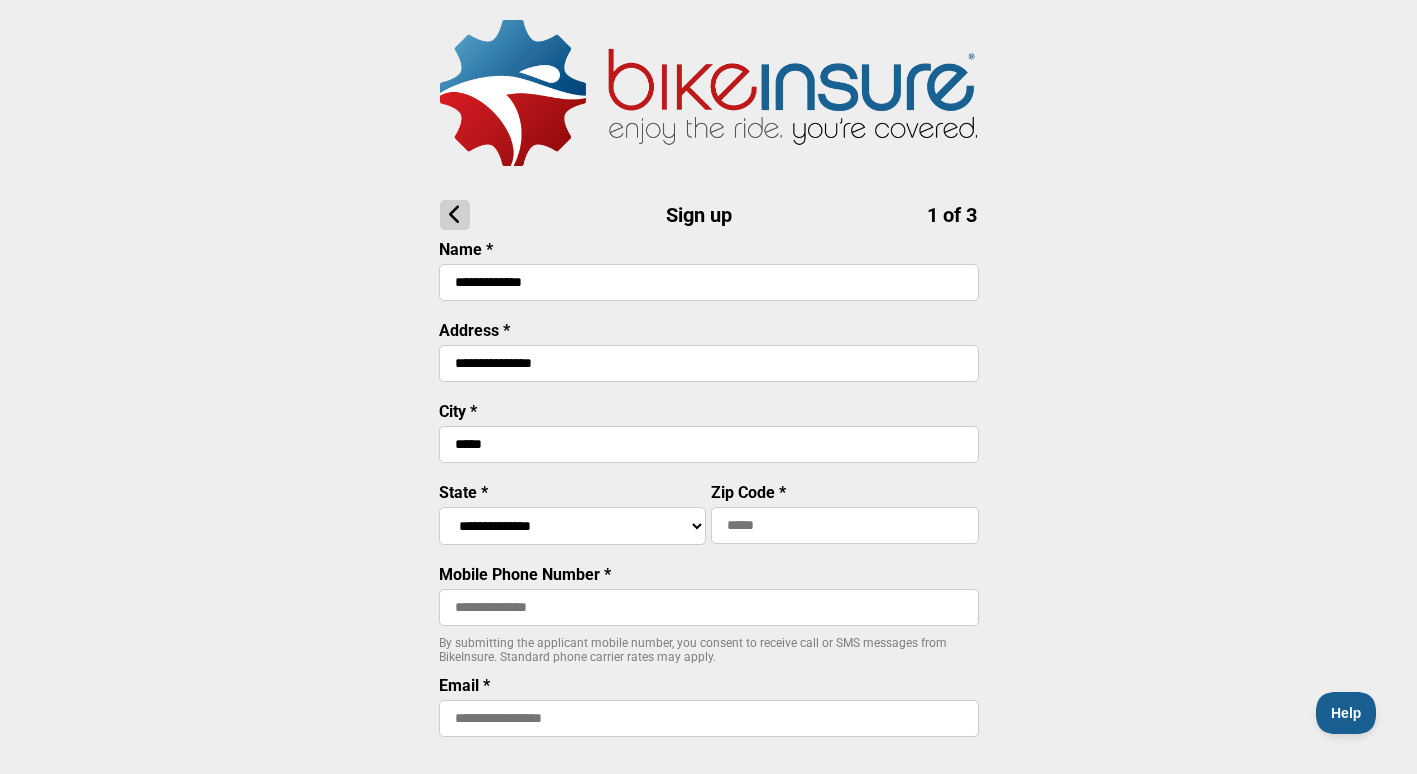 select on "****" 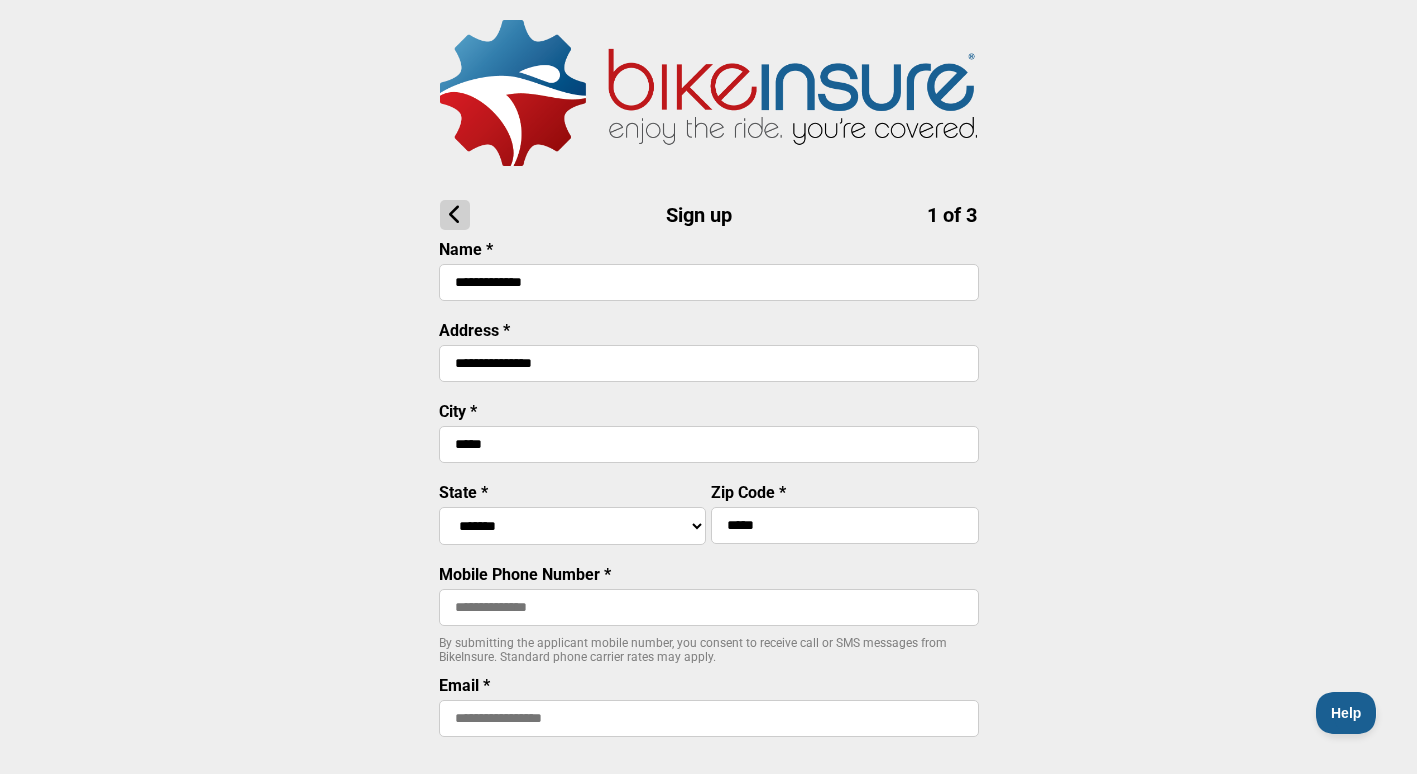 type on "**********" 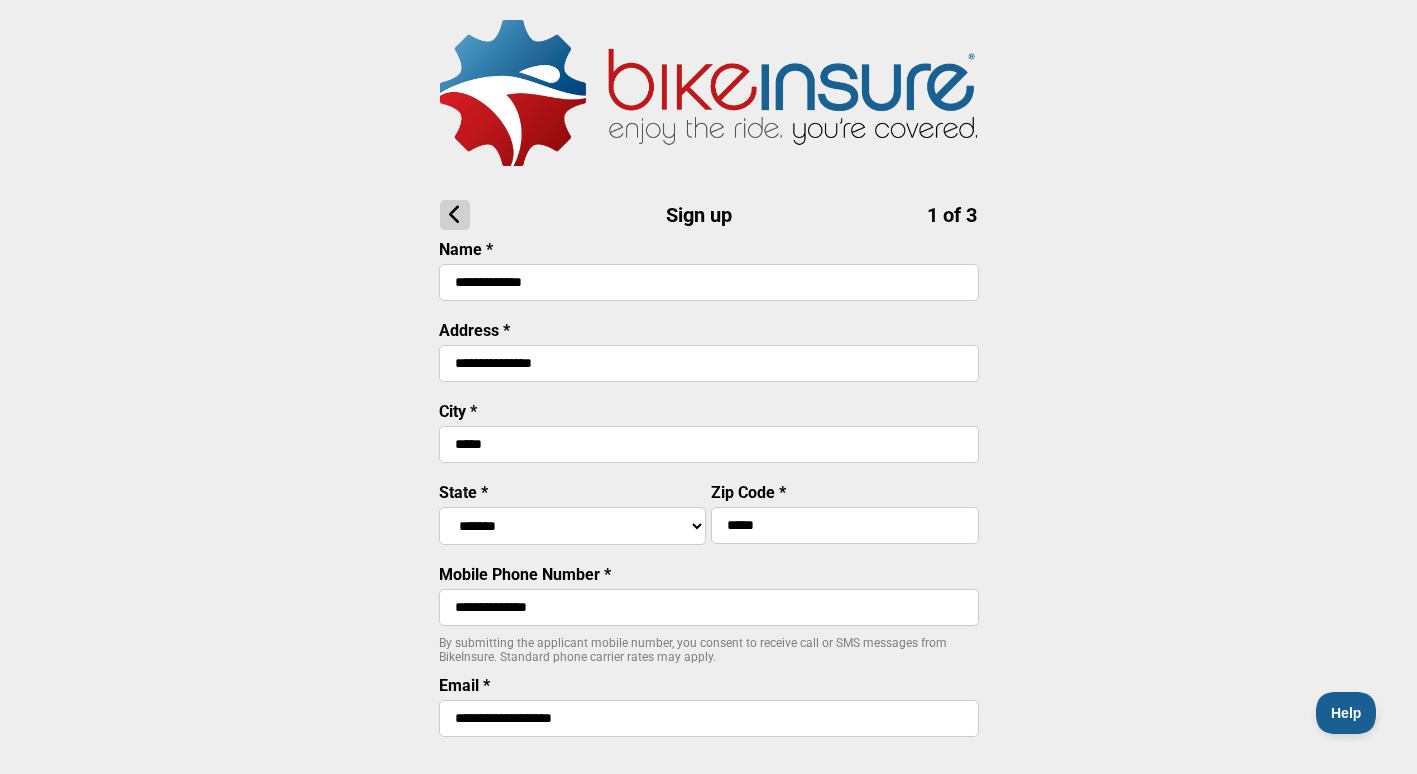 type on "**********" 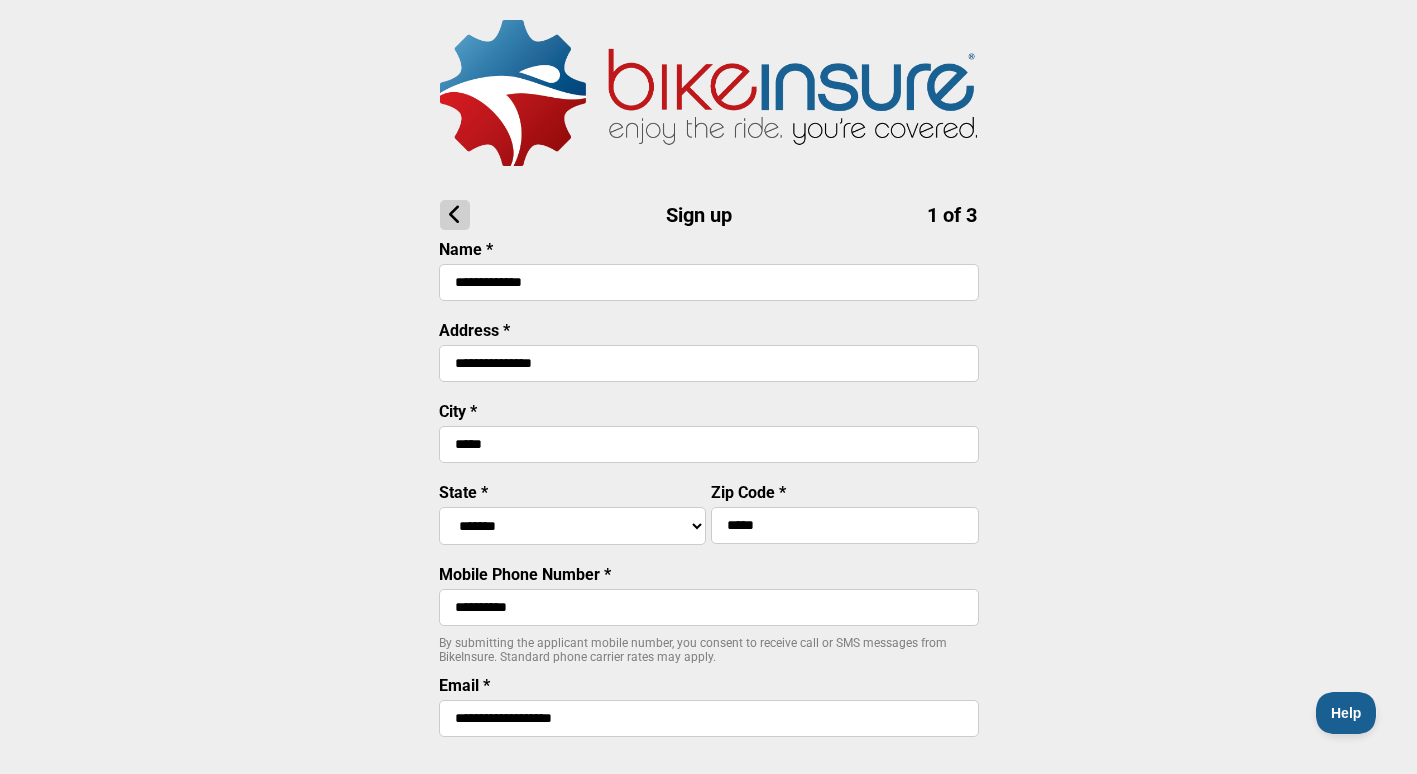 drag, startPoint x: 431, startPoint y: 379, endPoint x: 423, endPoint y: 372, distance: 10.630146 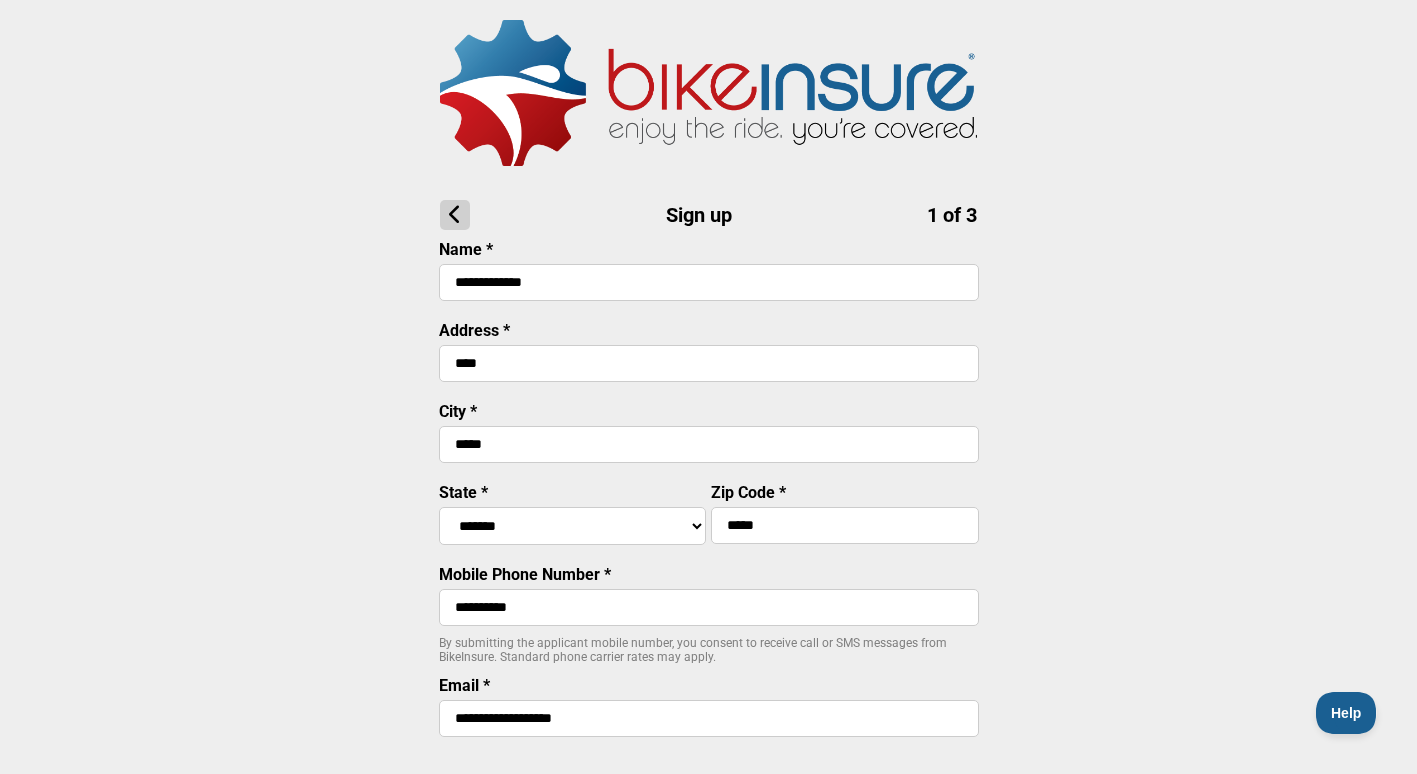 type on "**********" 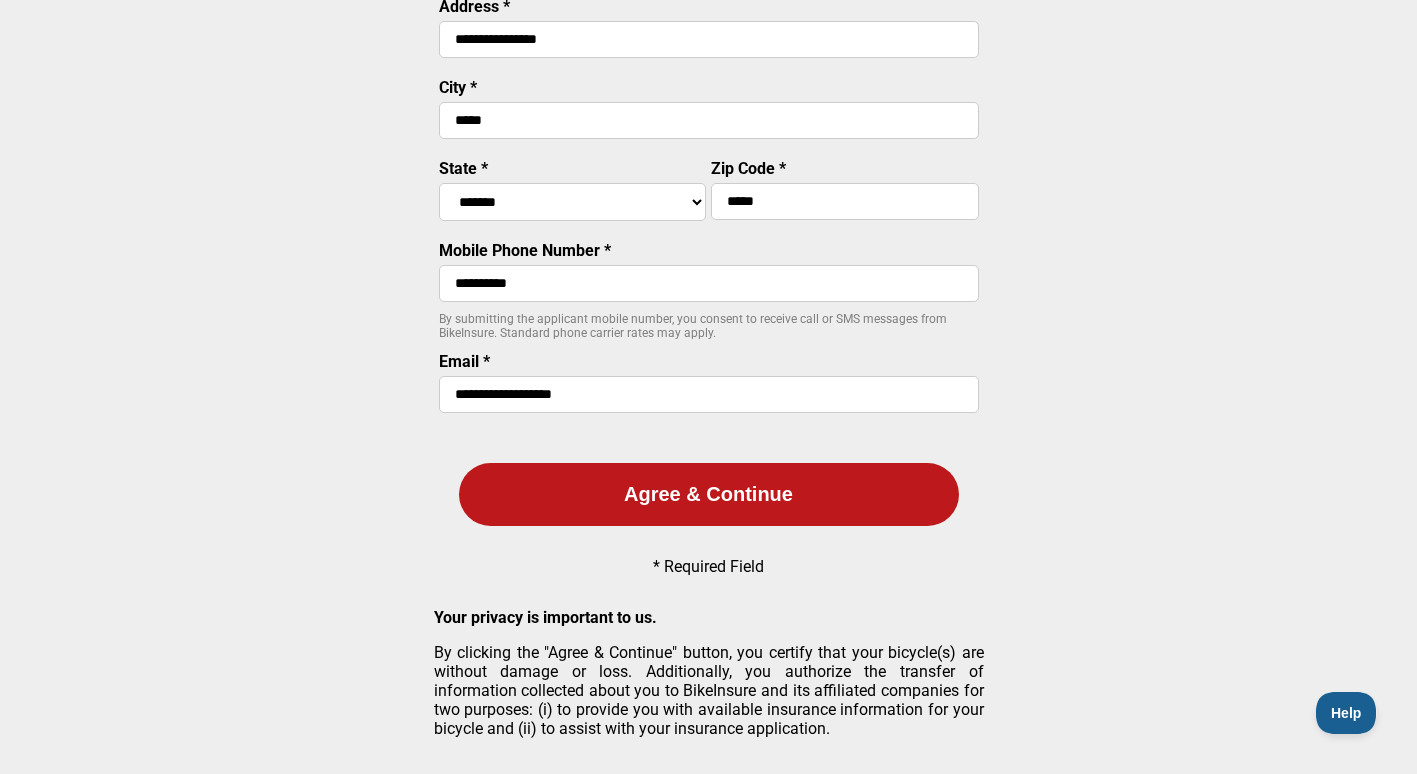 scroll, scrollTop: 336, scrollLeft: 0, axis: vertical 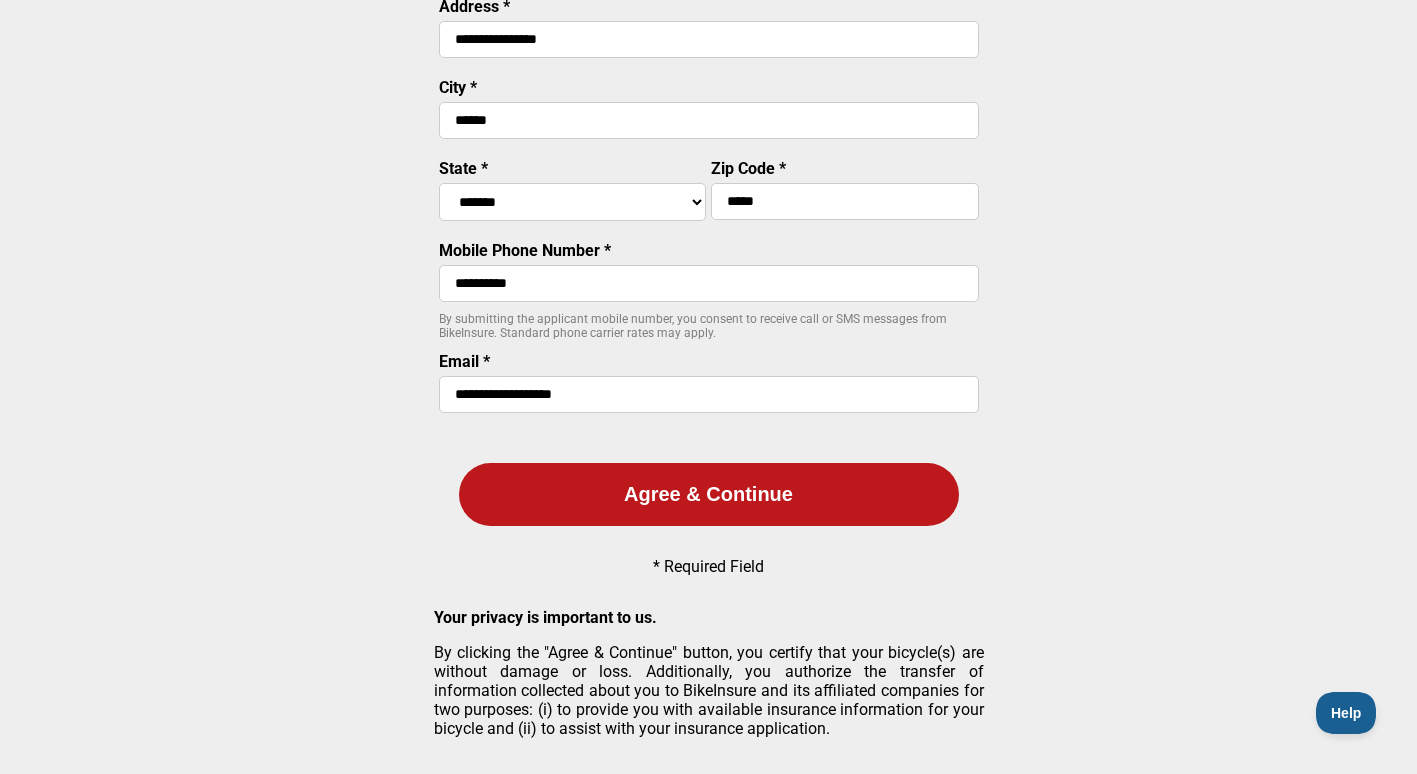 type on "*******" 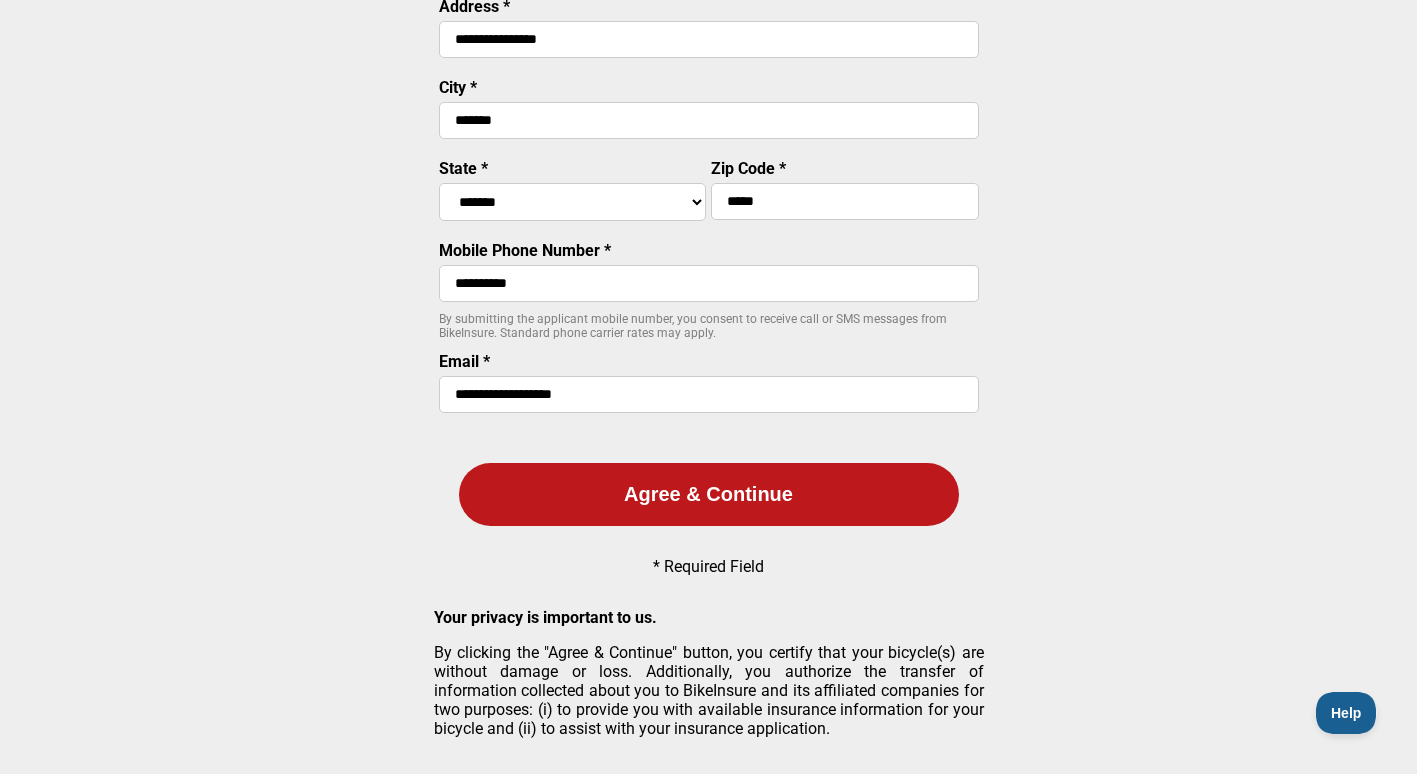 type on "*****" 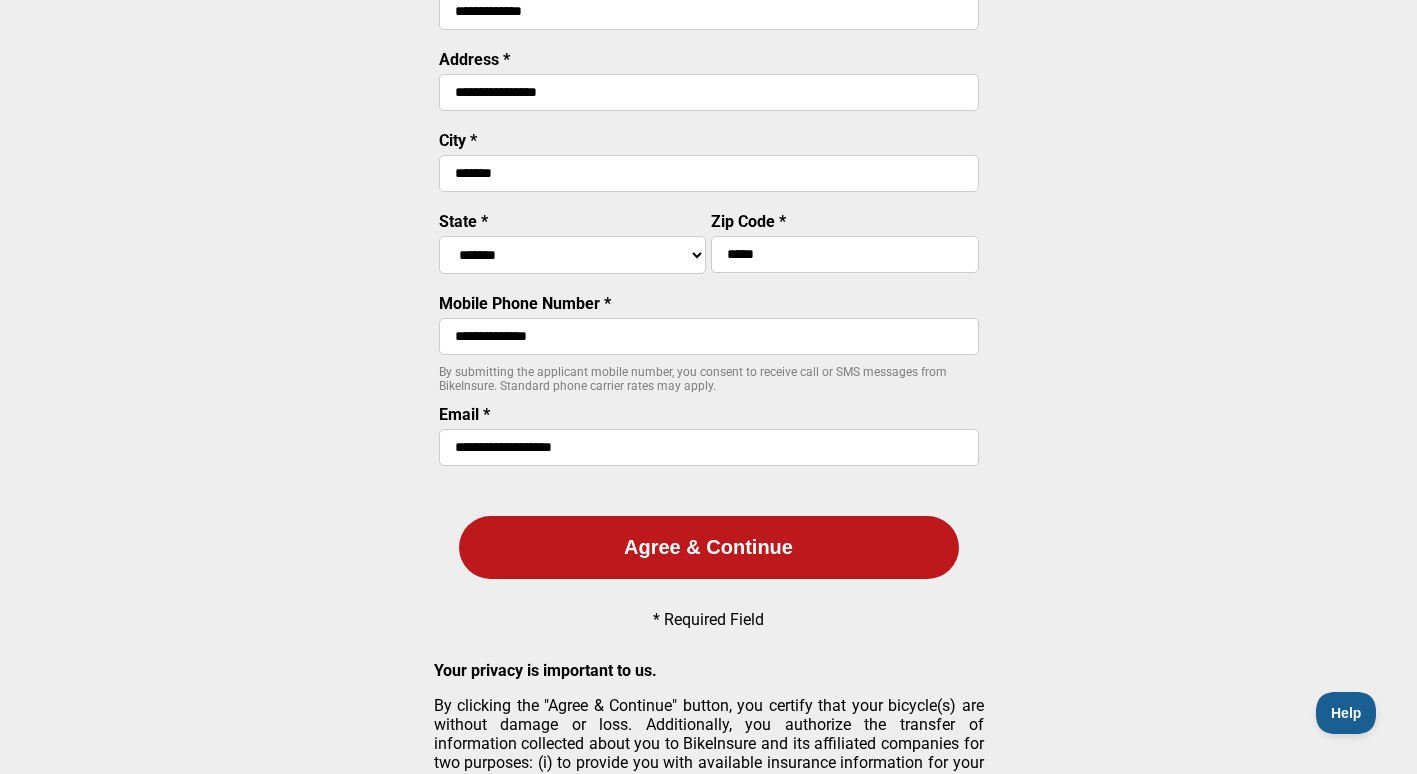 scroll, scrollTop: 236, scrollLeft: 0, axis: vertical 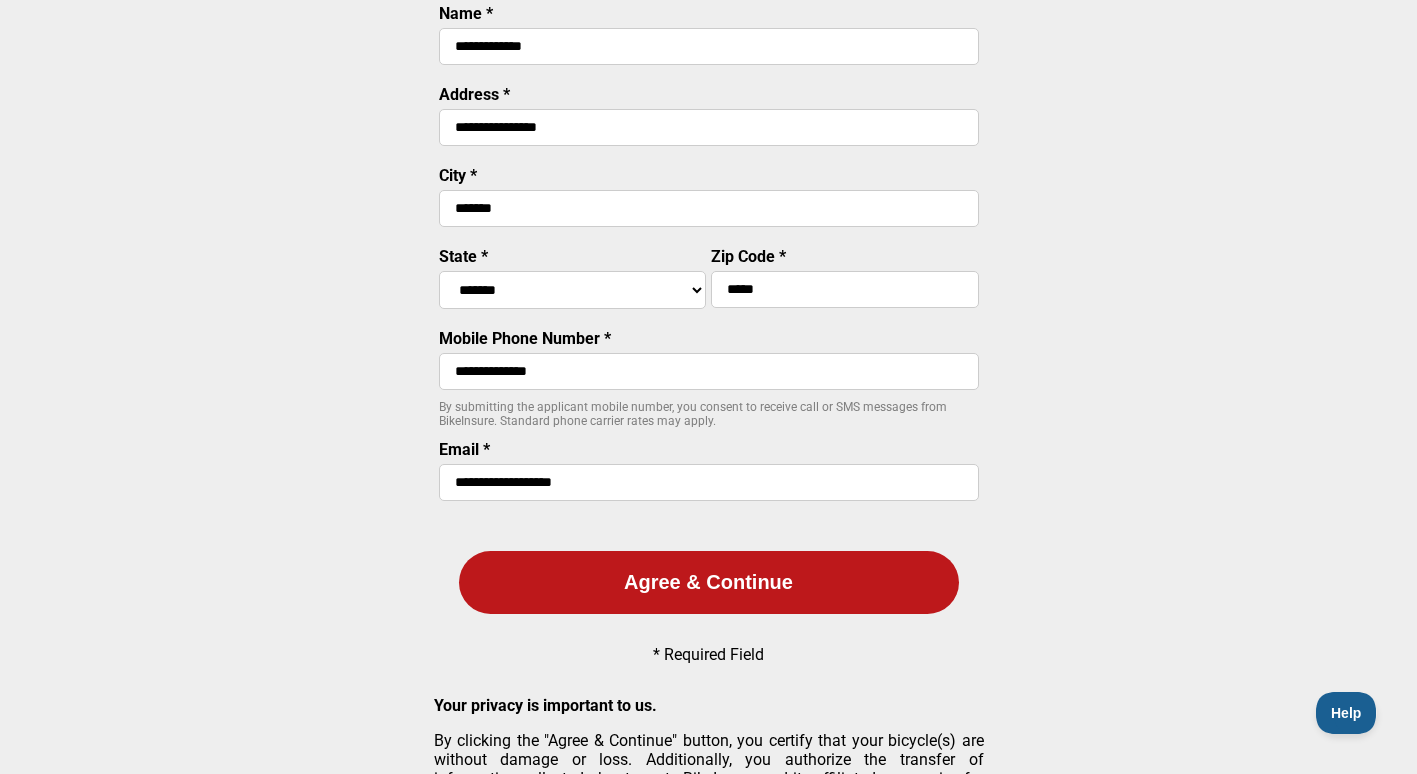 type on "**********" 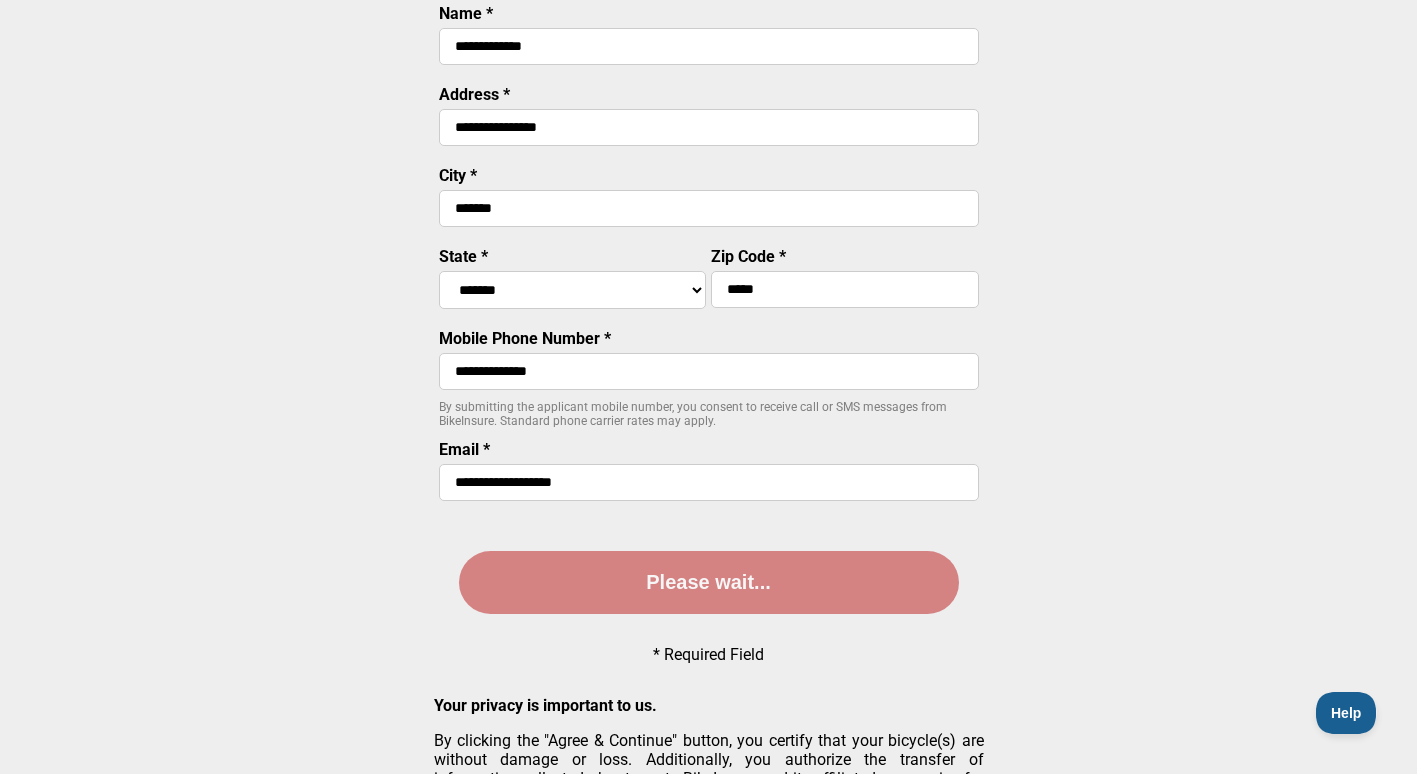 scroll, scrollTop: 0, scrollLeft: 0, axis: both 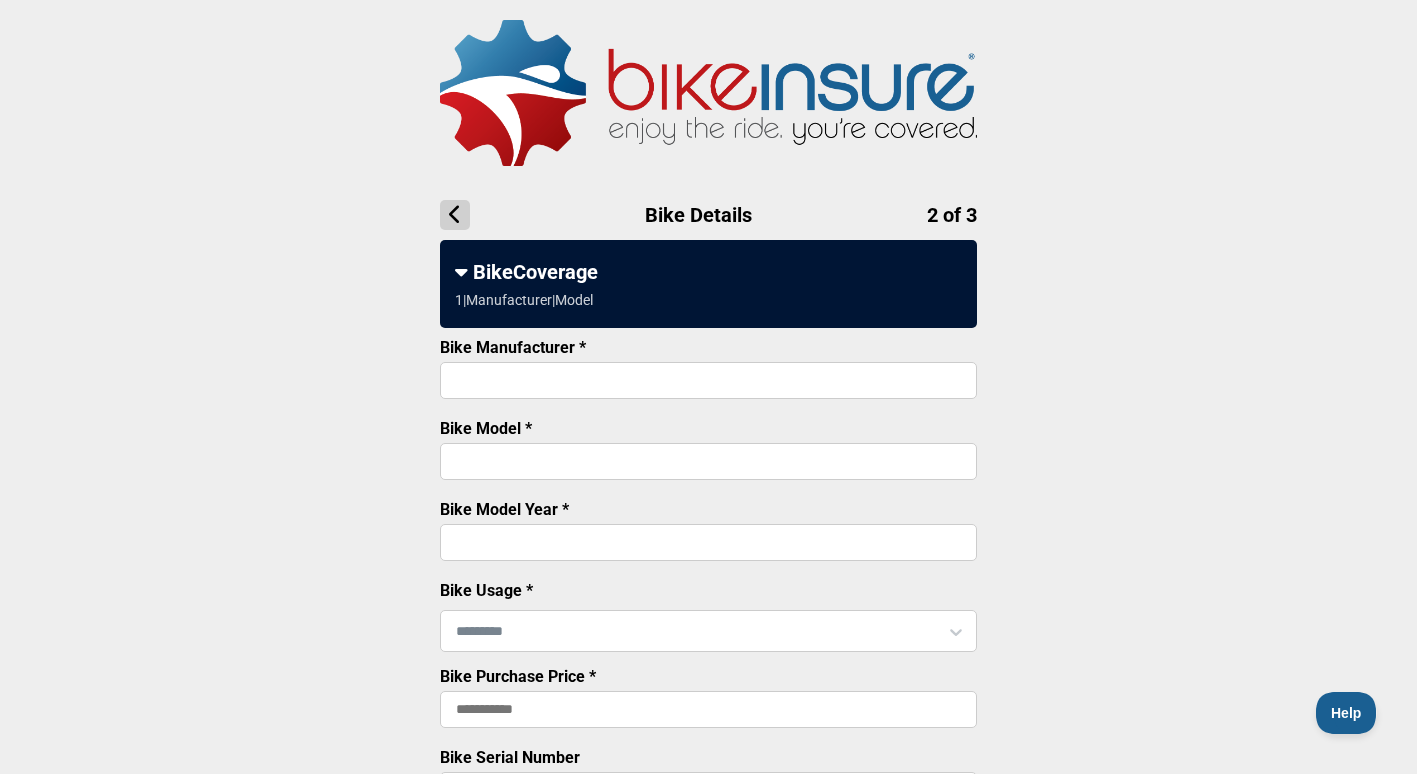 click on "Bike Manufacturer   *" at bounding box center (708, 380) 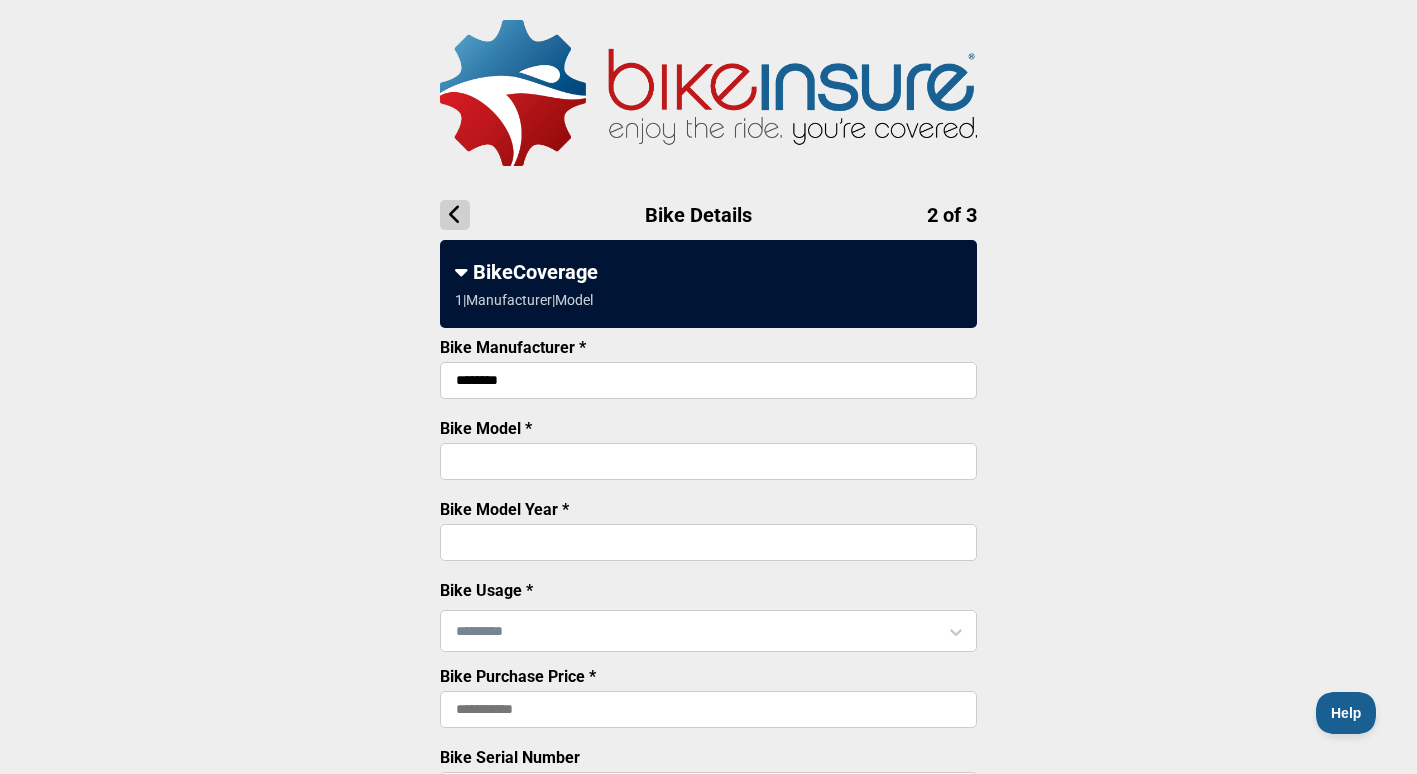 type on "********" 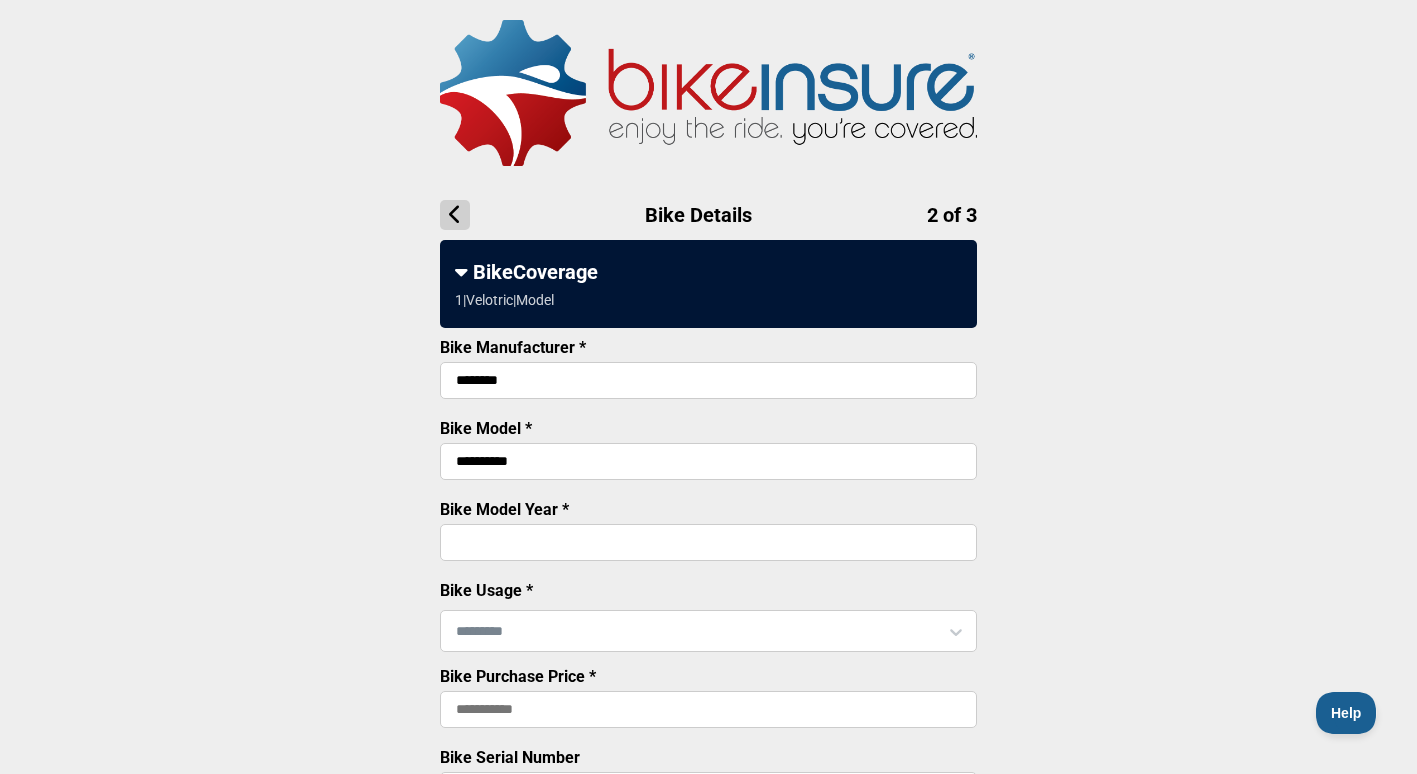 type on "**********" 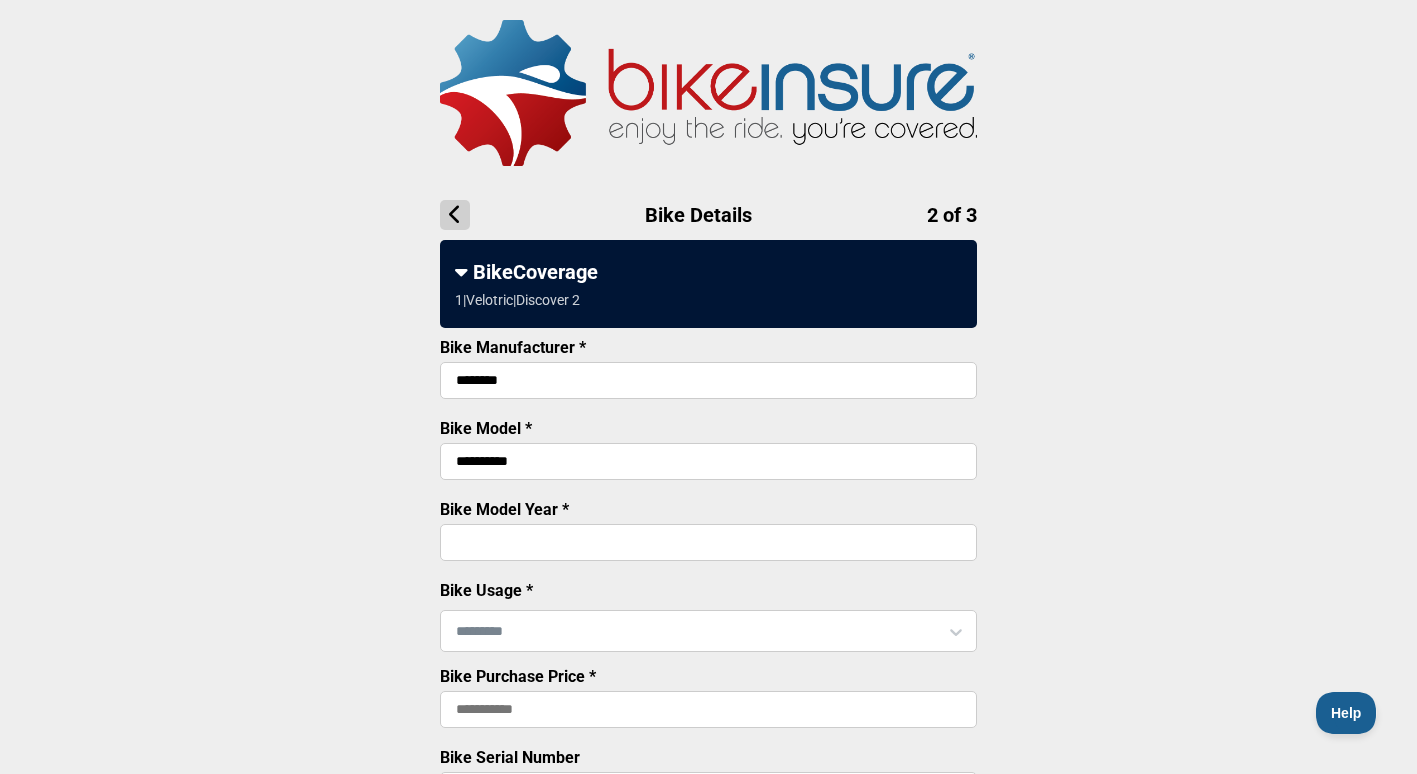 type on "****" 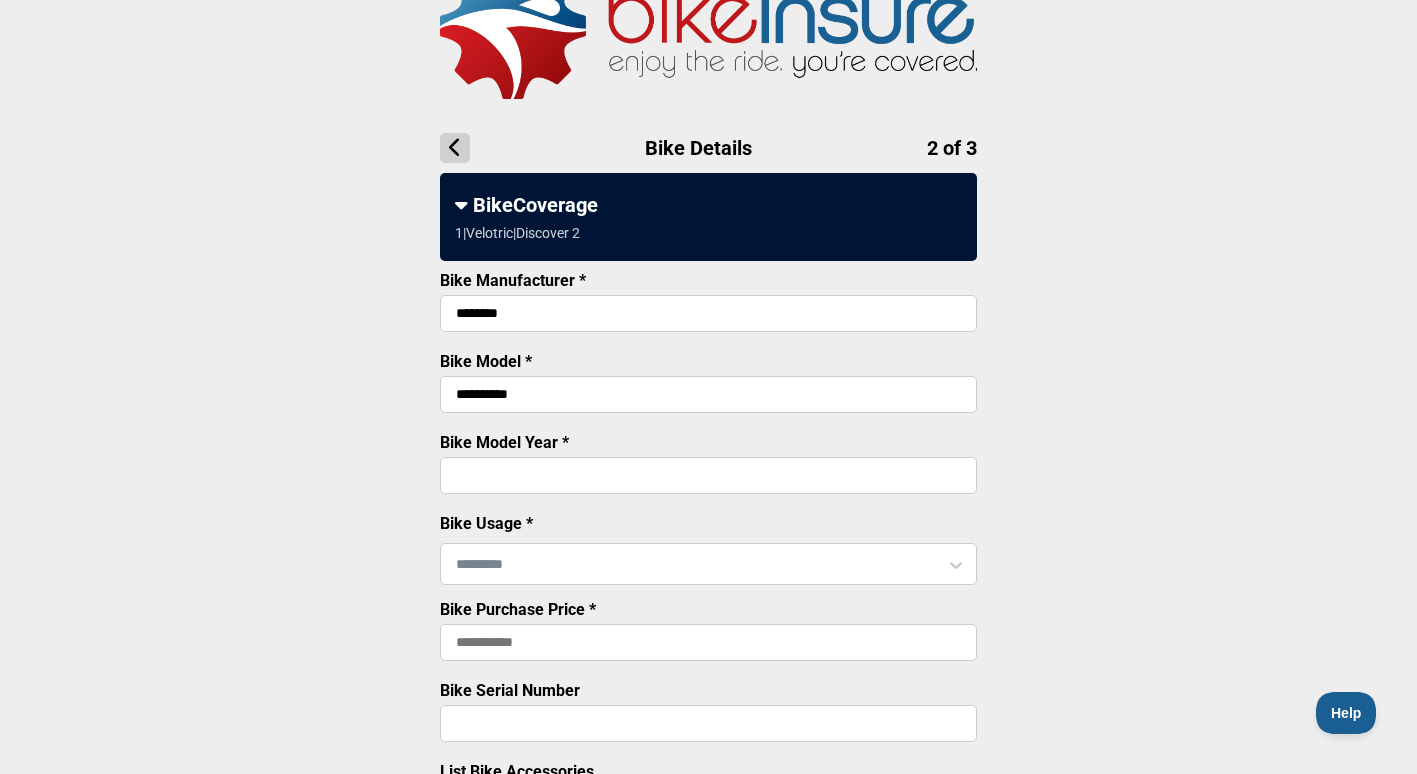 scroll, scrollTop: 100, scrollLeft: 0, axis: vertical 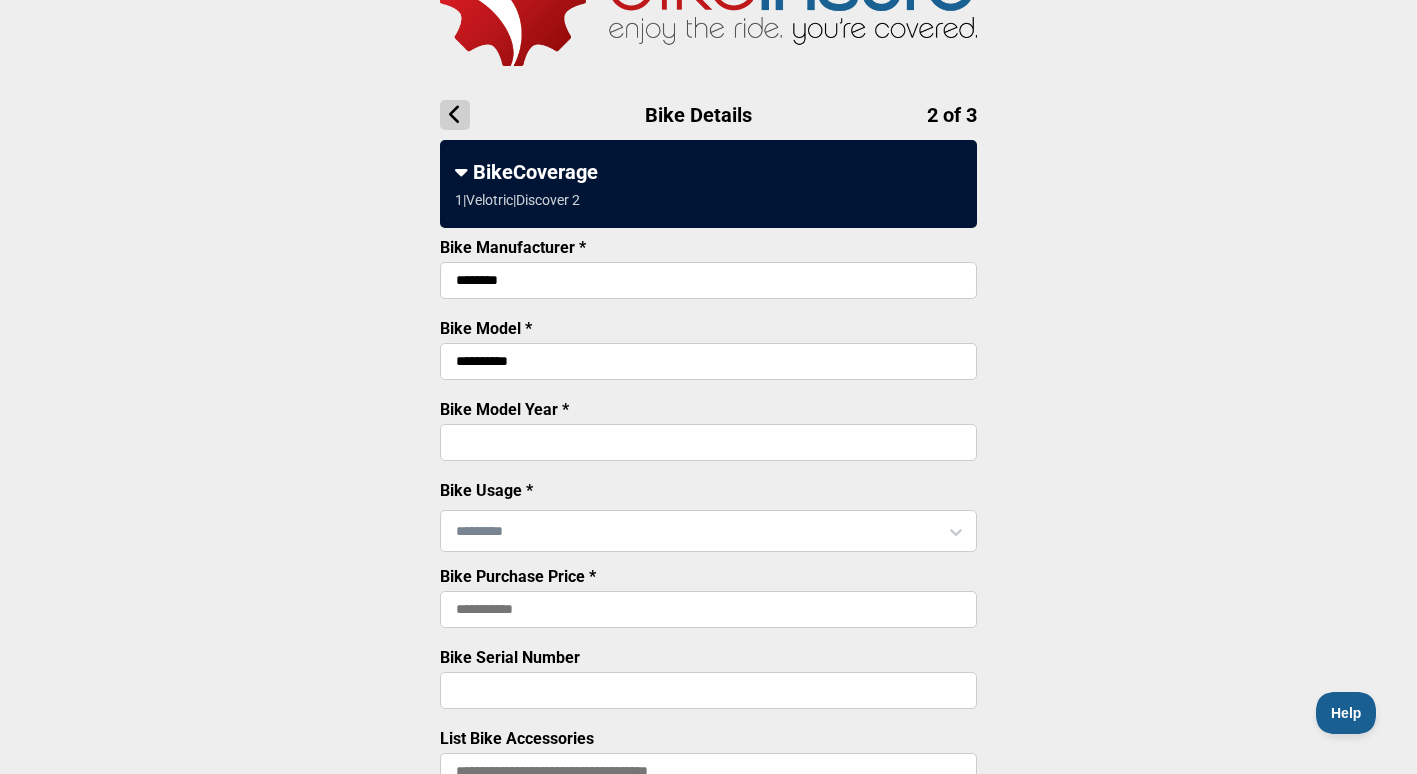 click 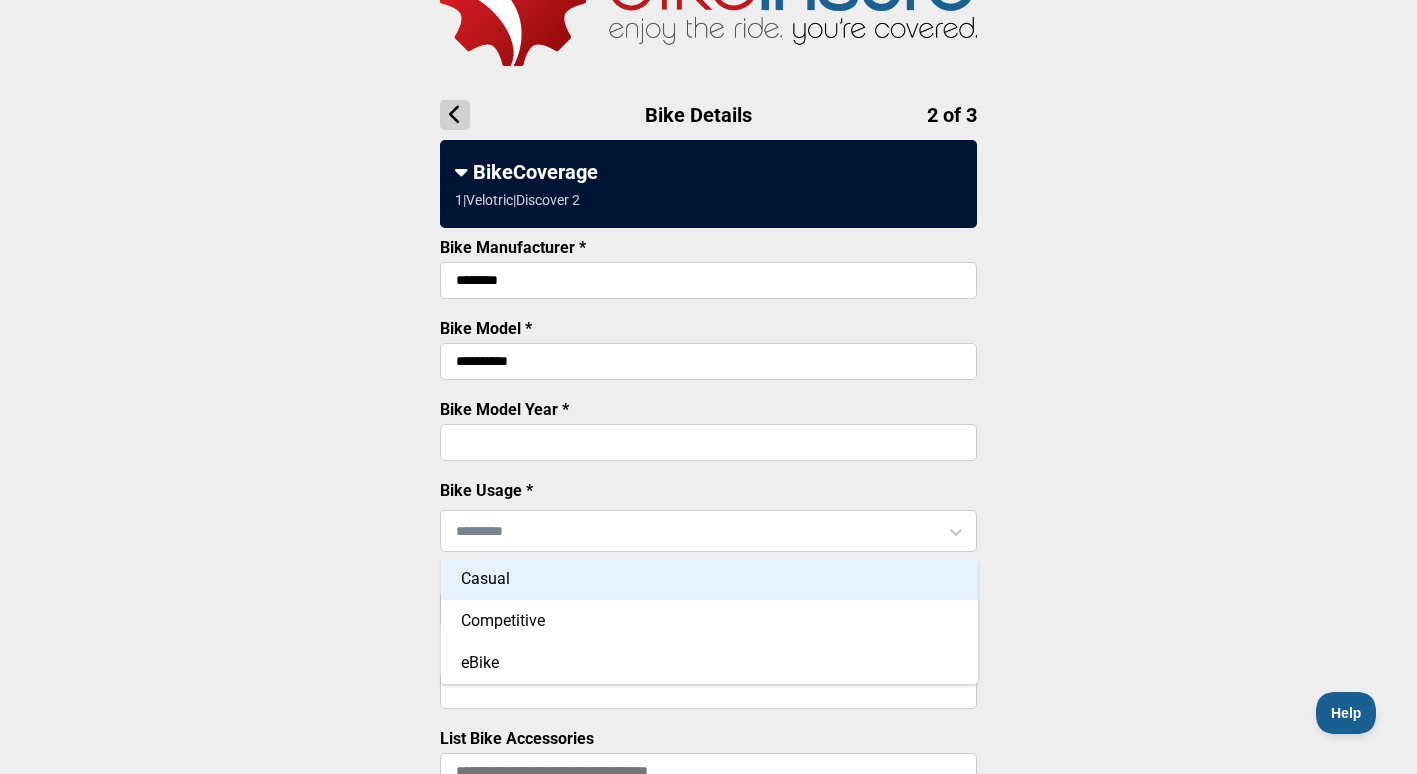 click on "Casual" at bounding box center (709, 579) 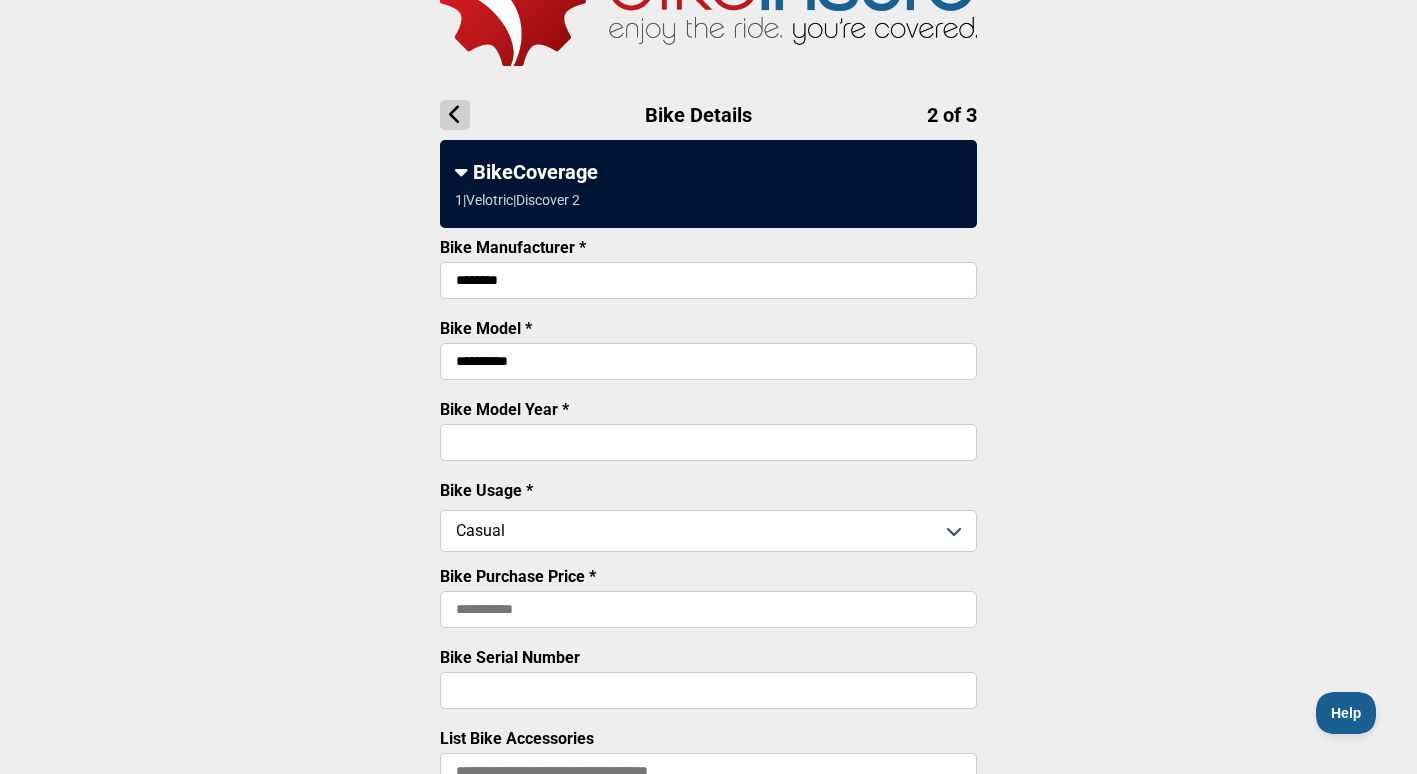 click at bounding box center [708, 531] 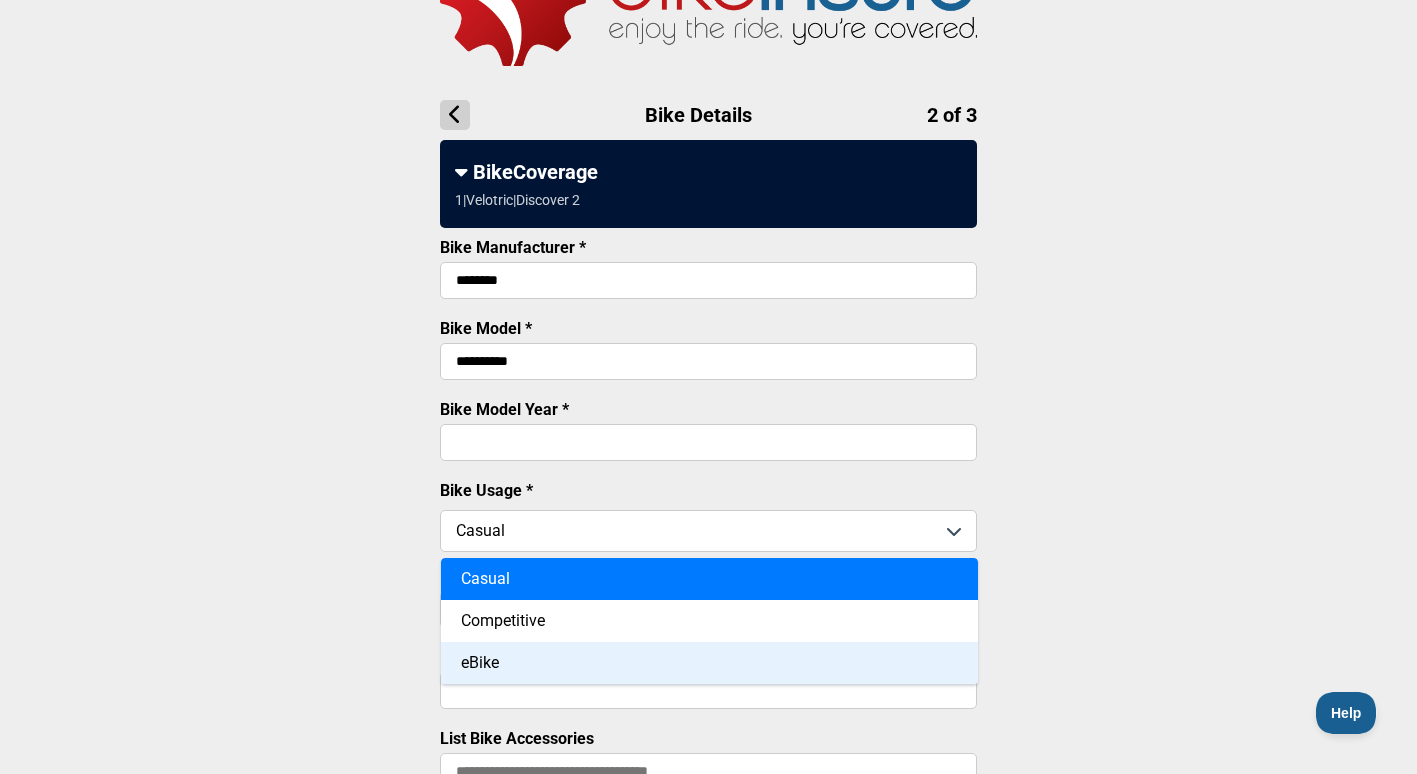 click on "eBike" at bounding box center [709, 663] 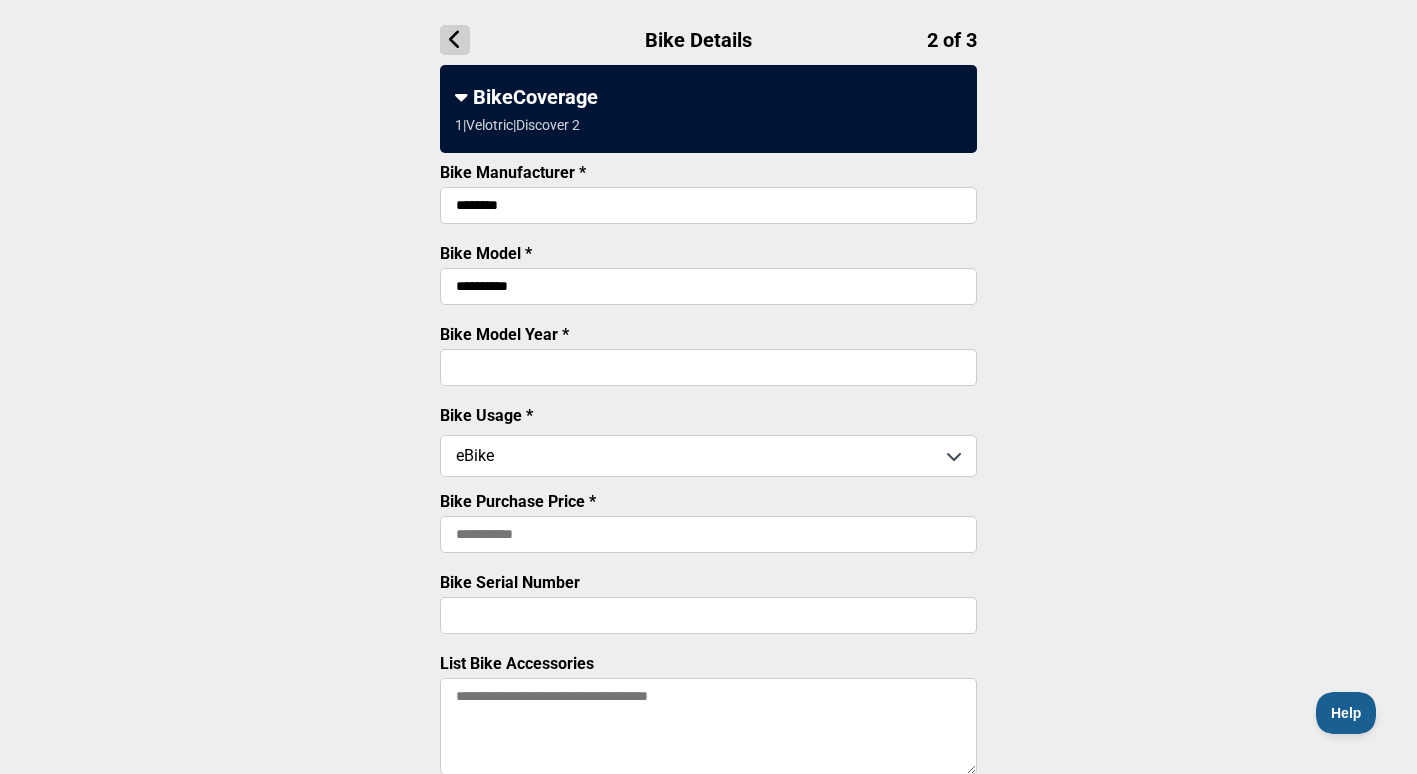 scroll, scrollTop: 300, scrollLeft: 0, axis: vertical 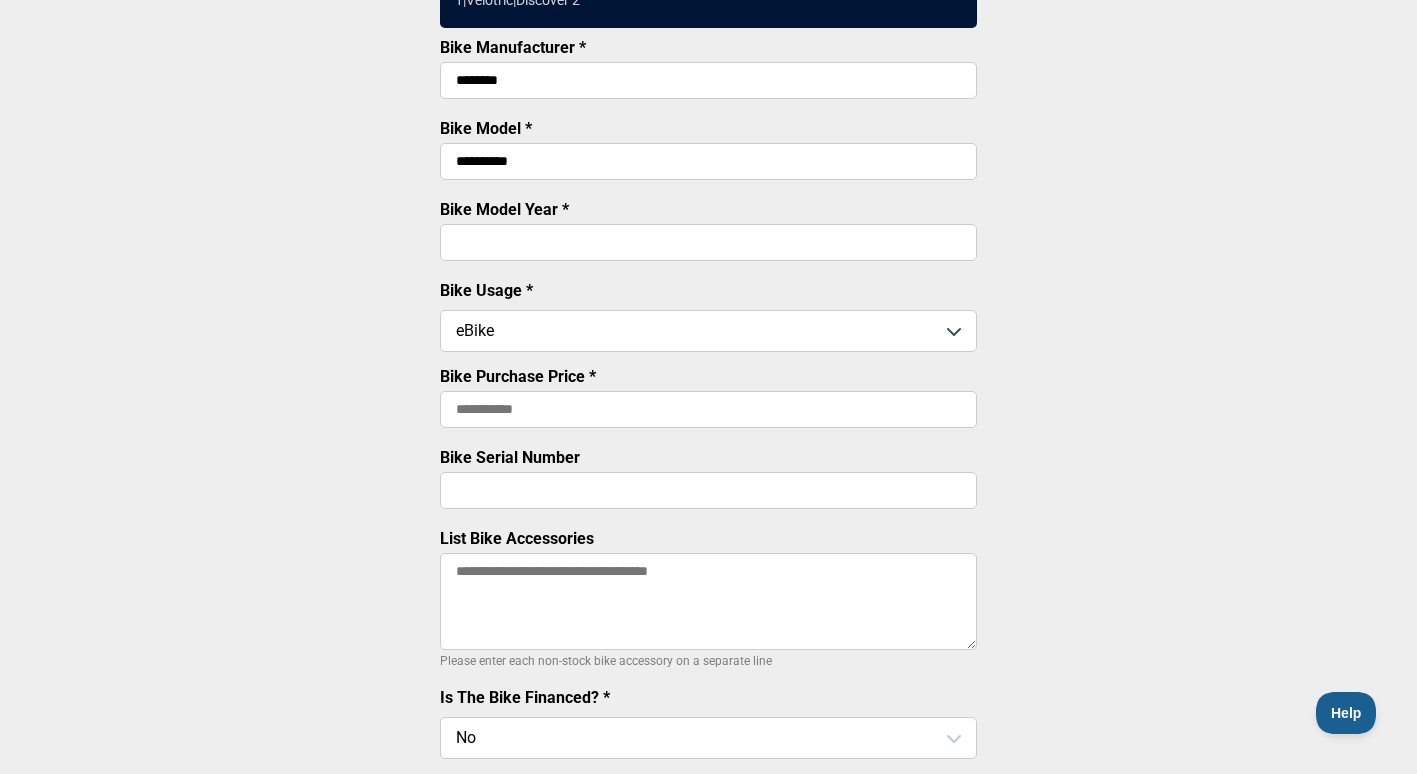 click on "Bike Purchase Price   *" at bounding box center (708, 409) 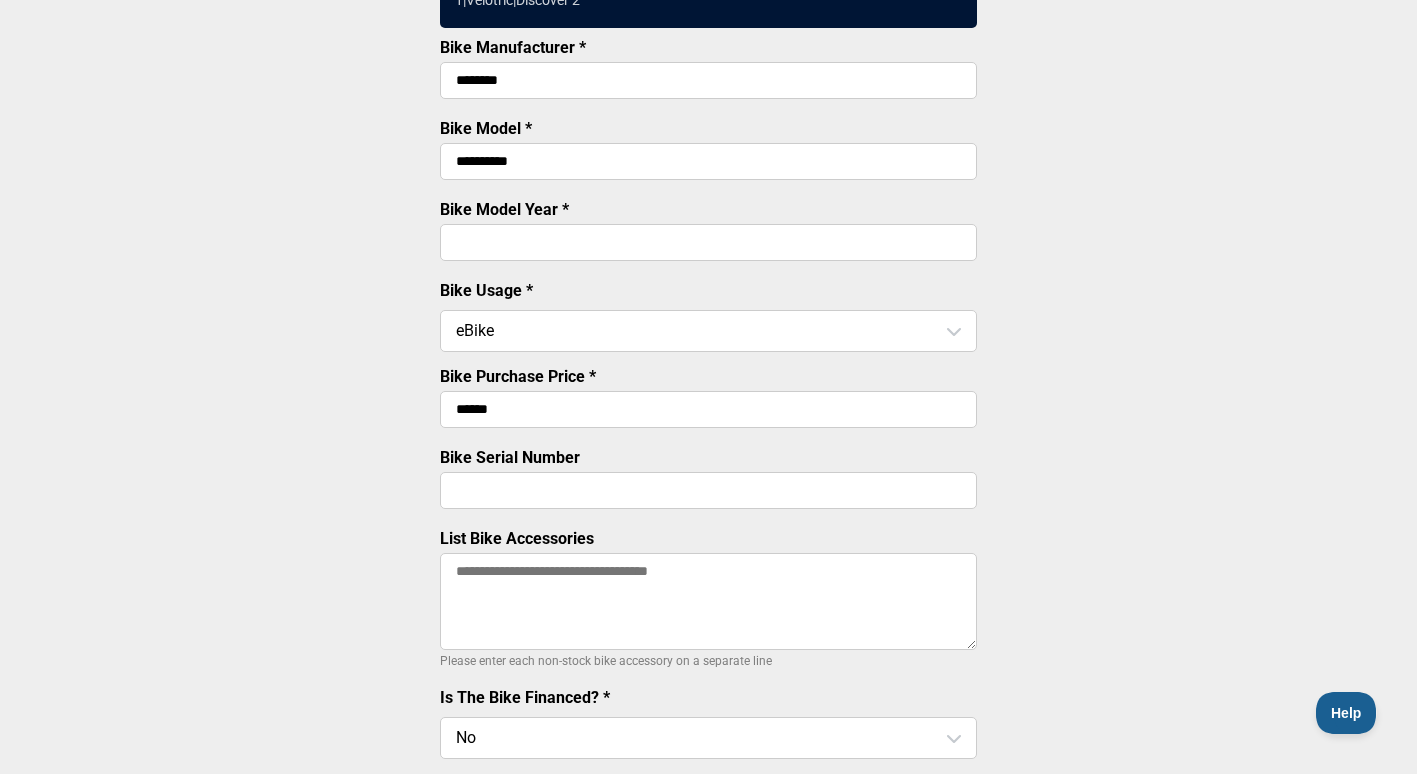 type on "******" 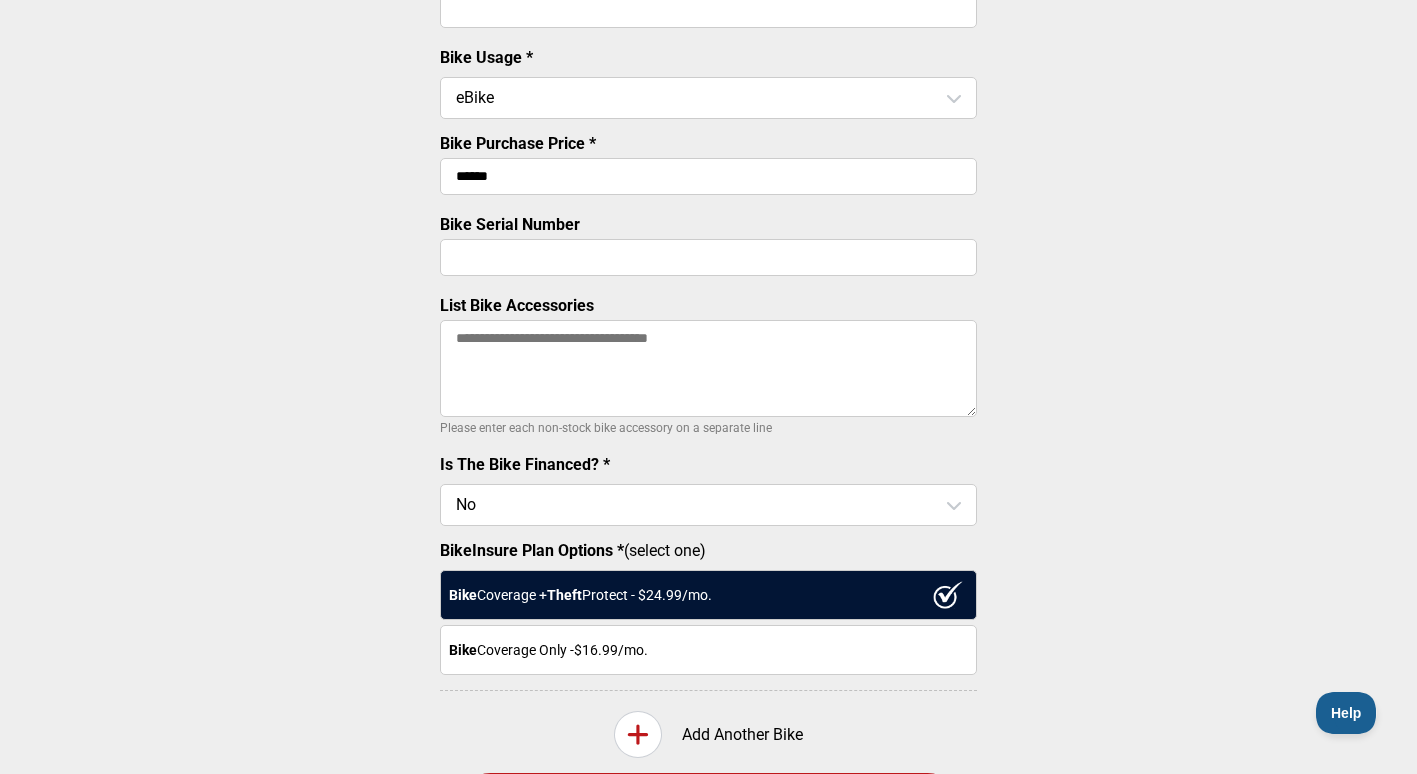 scroll, scrollTop: 600, scrollLeft: 0, axis: vertical 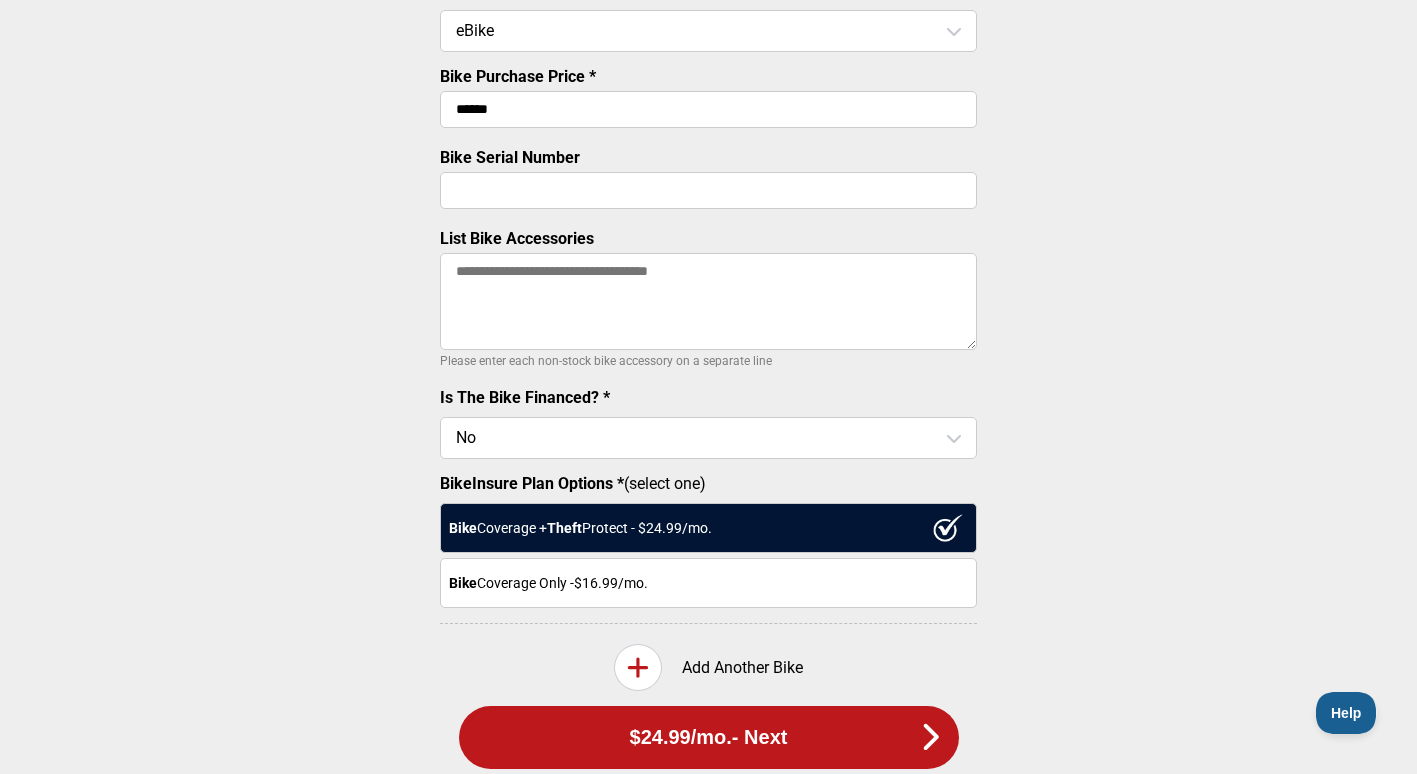 click on "List Bike Accessories" at bounding box center [708, 301] 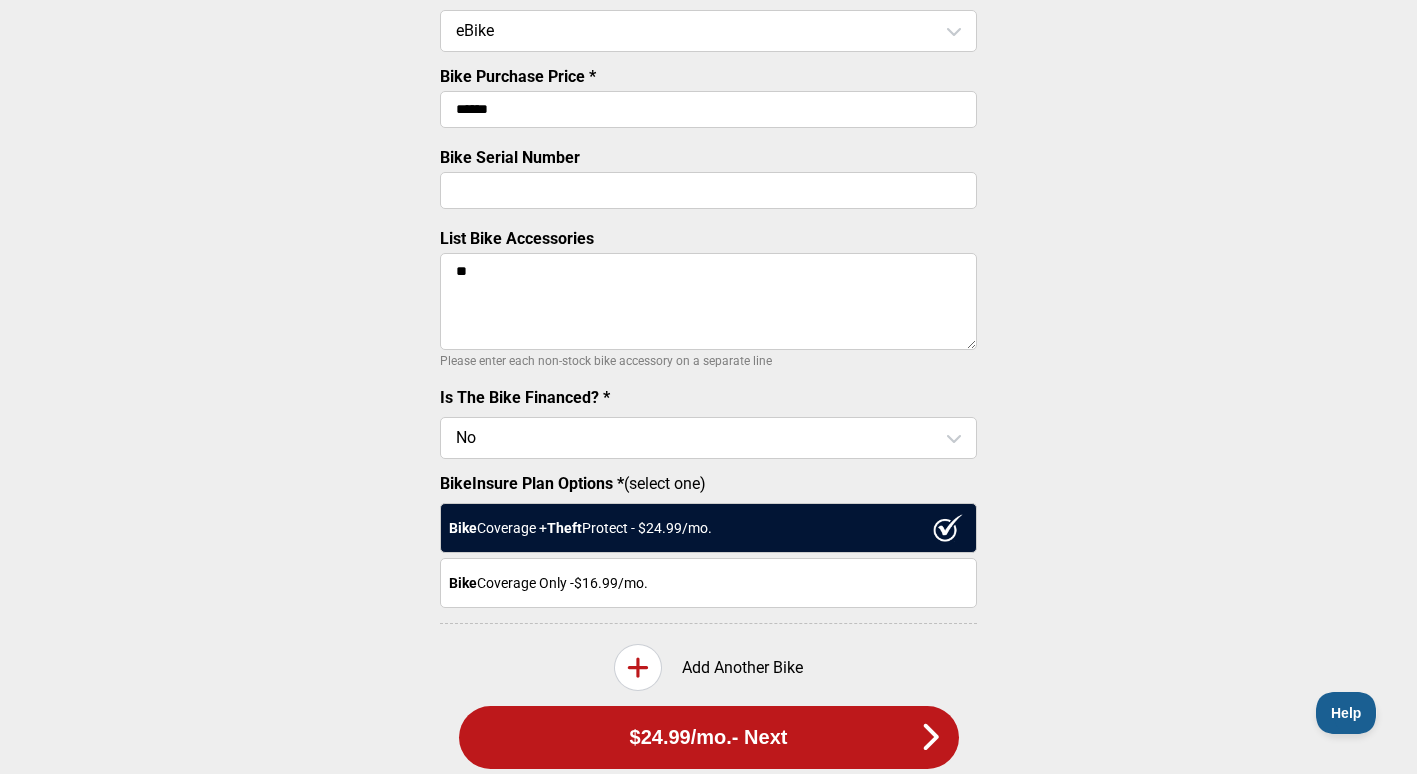 type on "*" 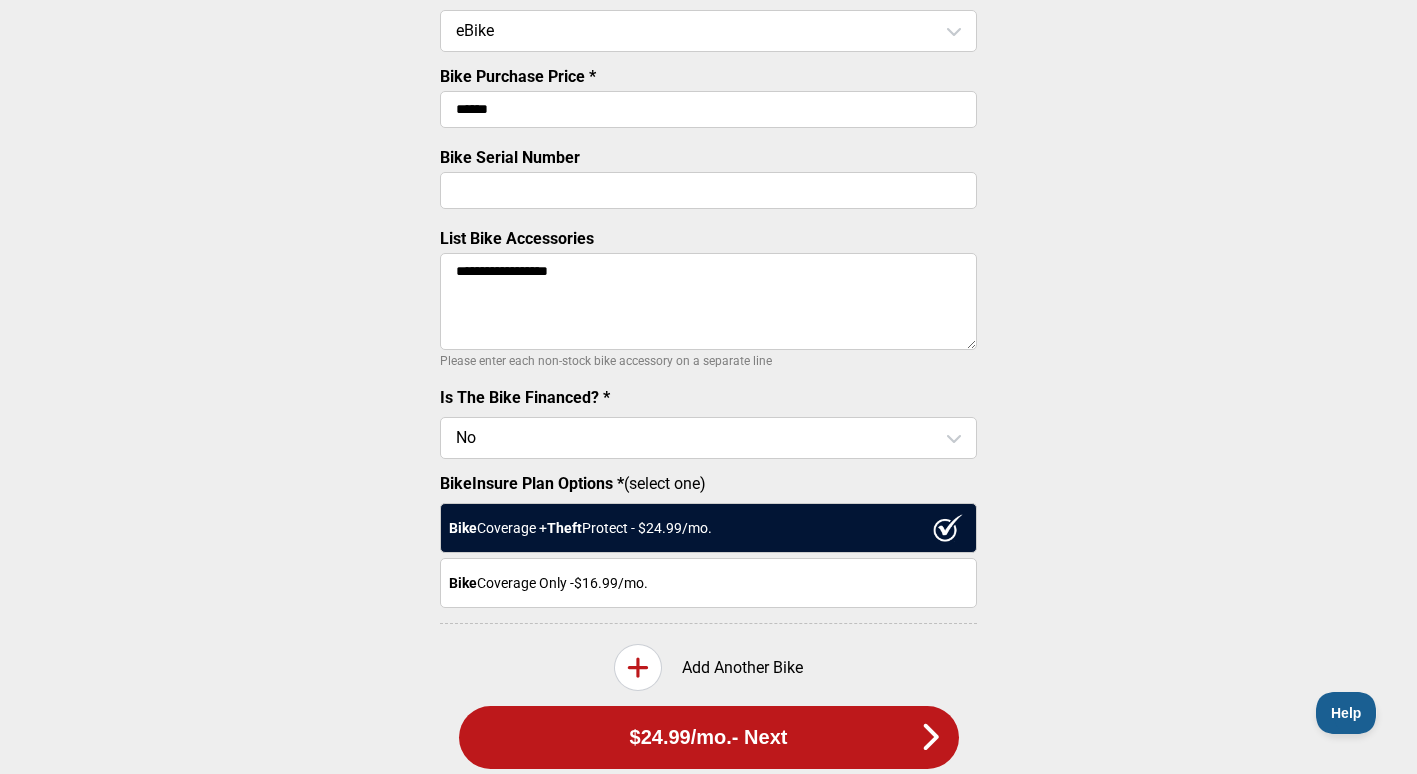 type on "**********" 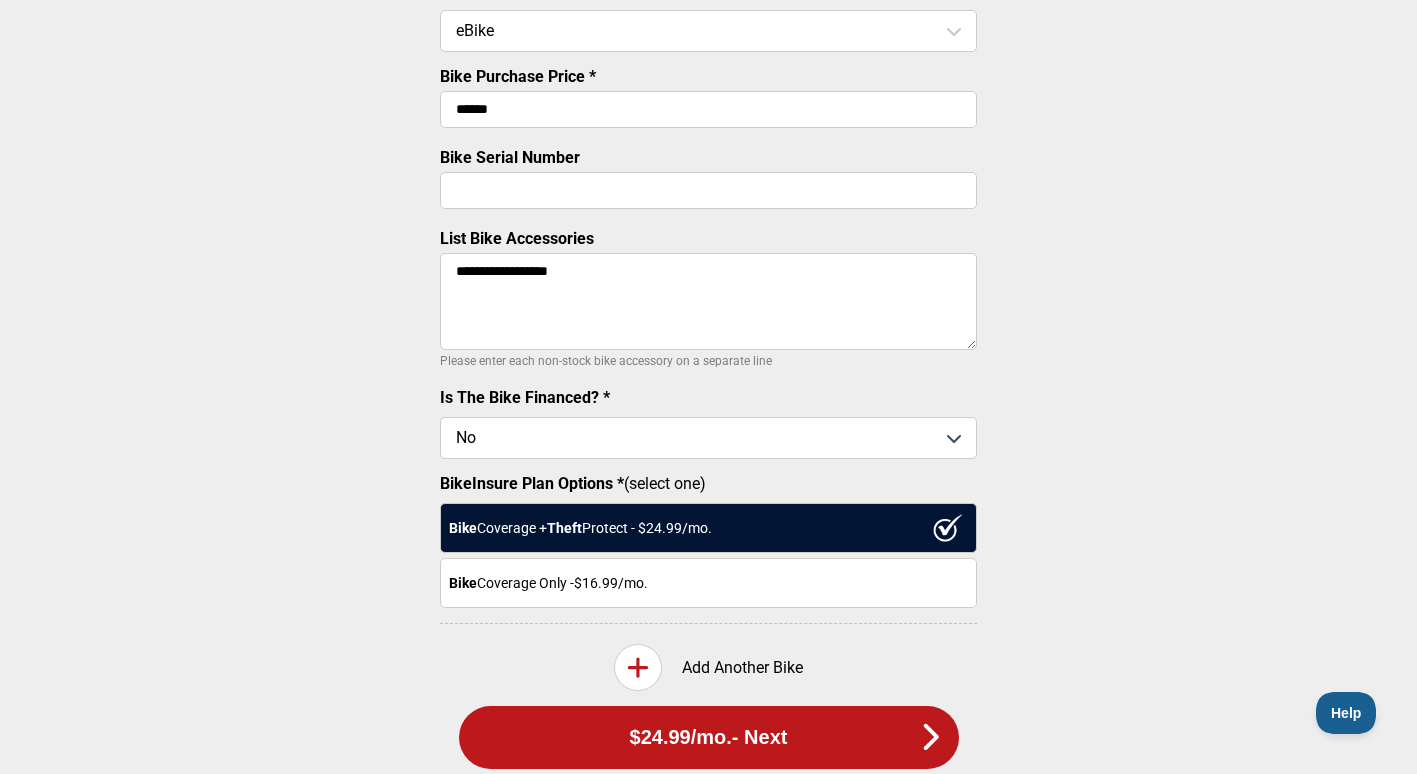 click at bounding box center [708, 438] 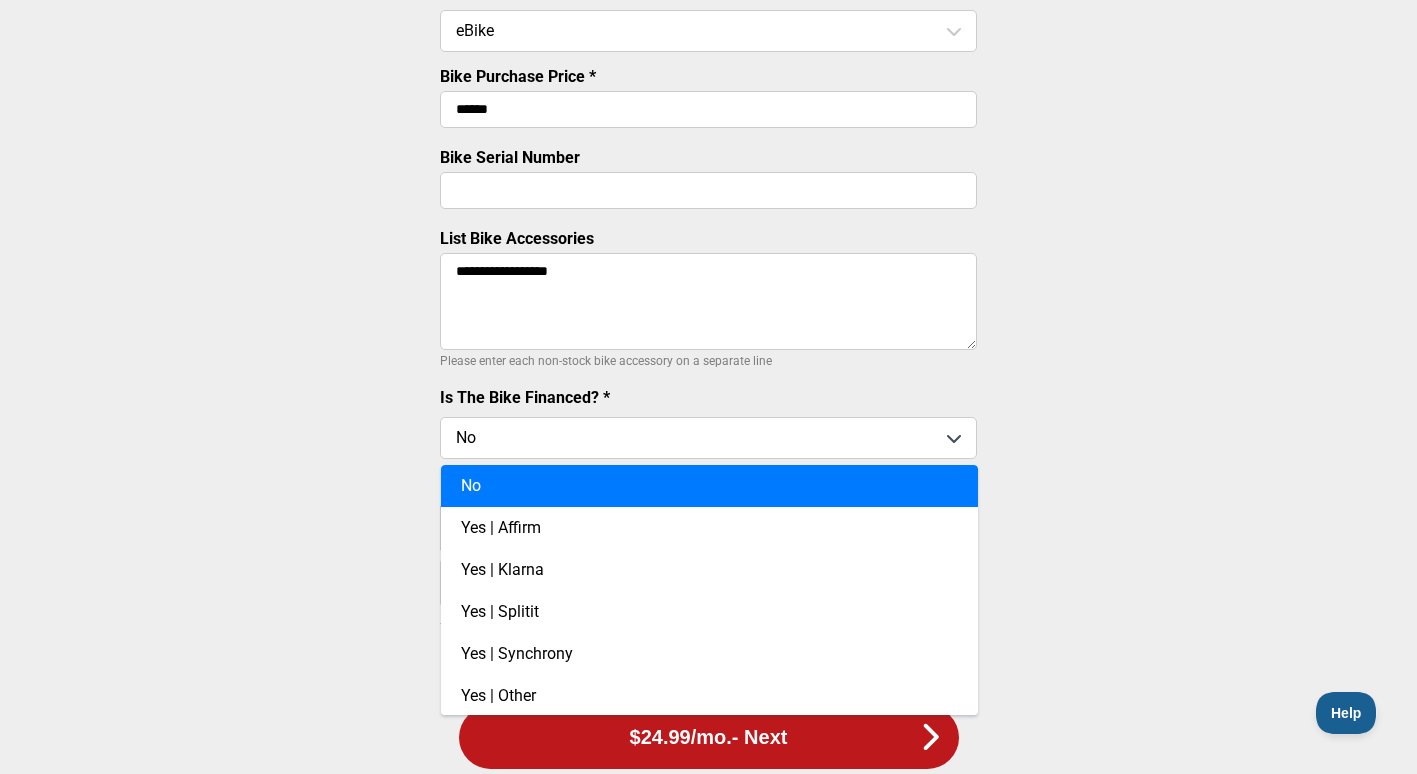 click at bounding box center (708, 438) 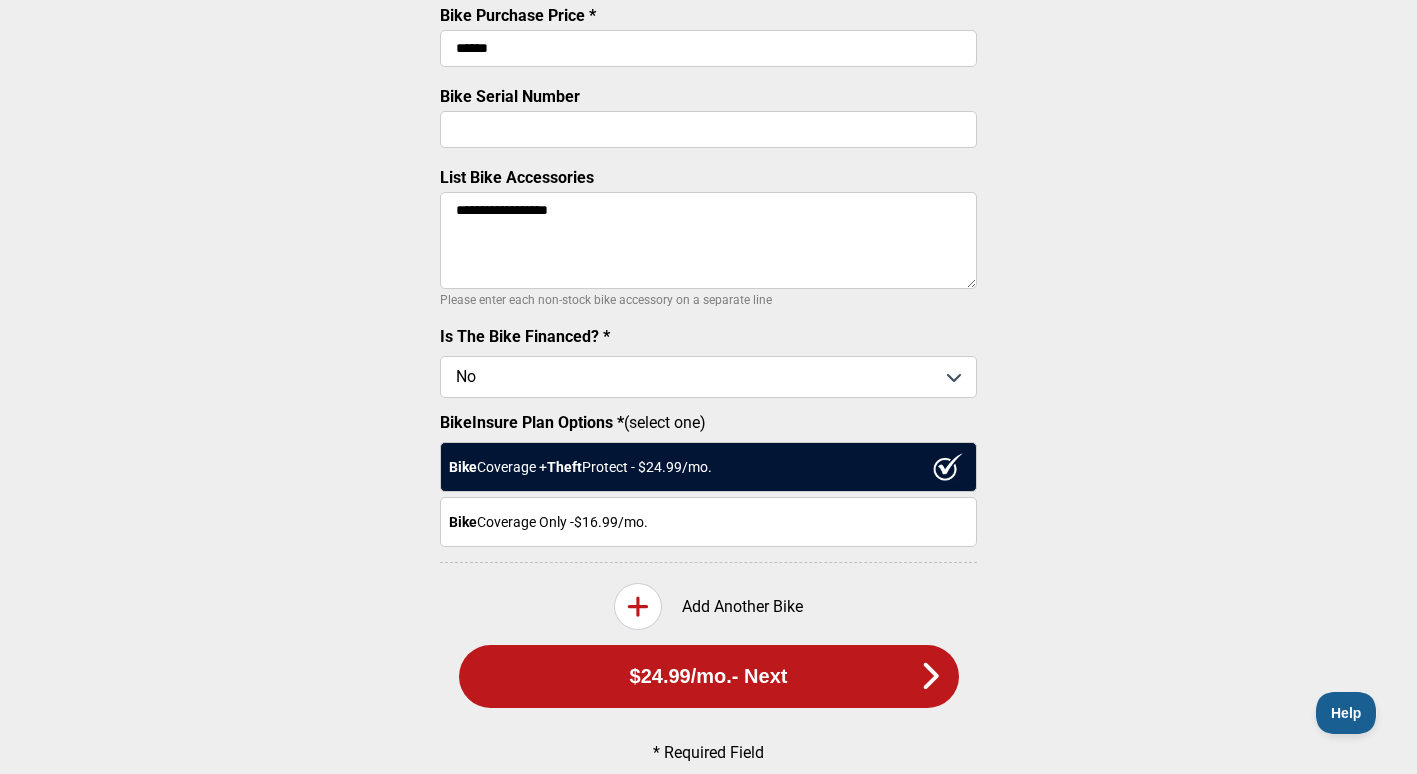 scroll, scrollTop: 710, scrollLeft: 0, axis: vertical 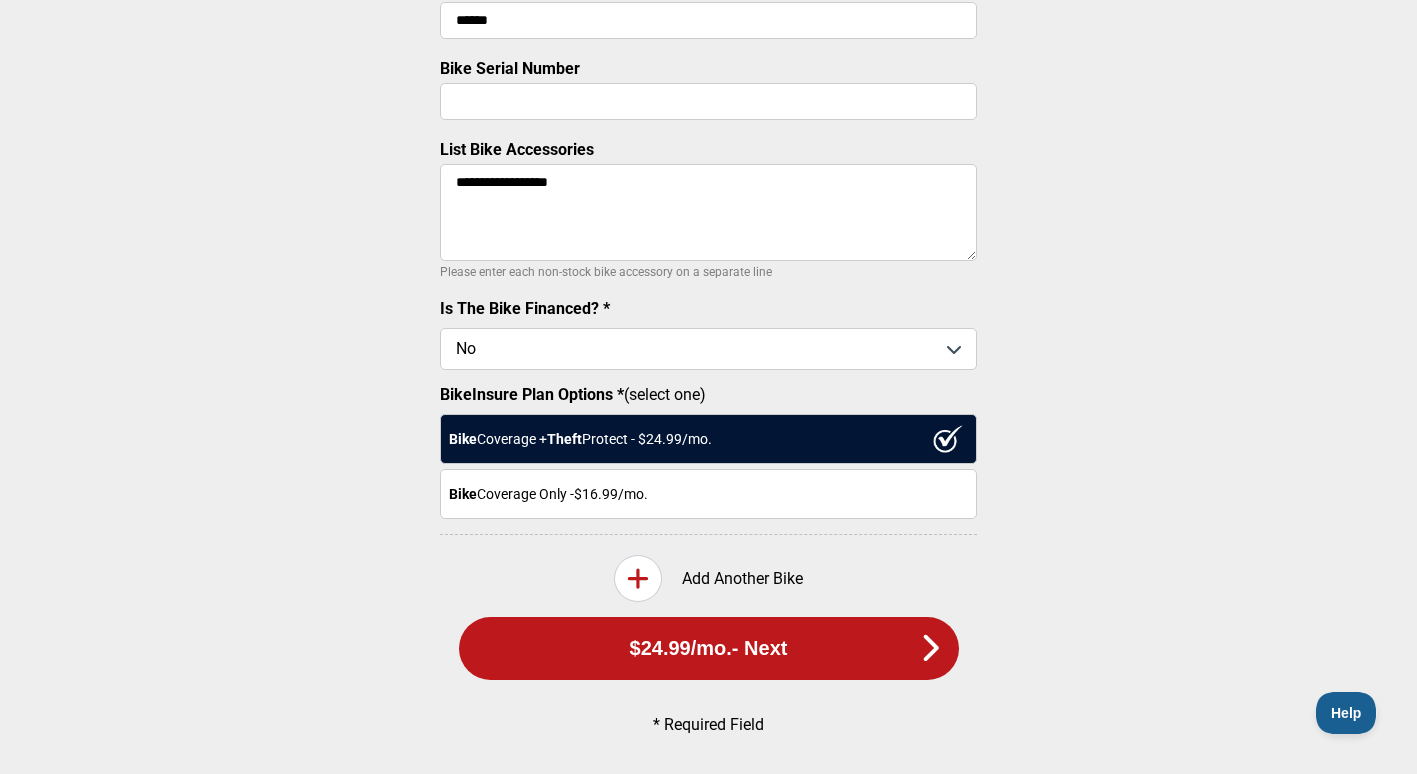 click on "Bike Coverage +    Theft Protect - $ 24.99 /mo." at bounding box center (708, 439) 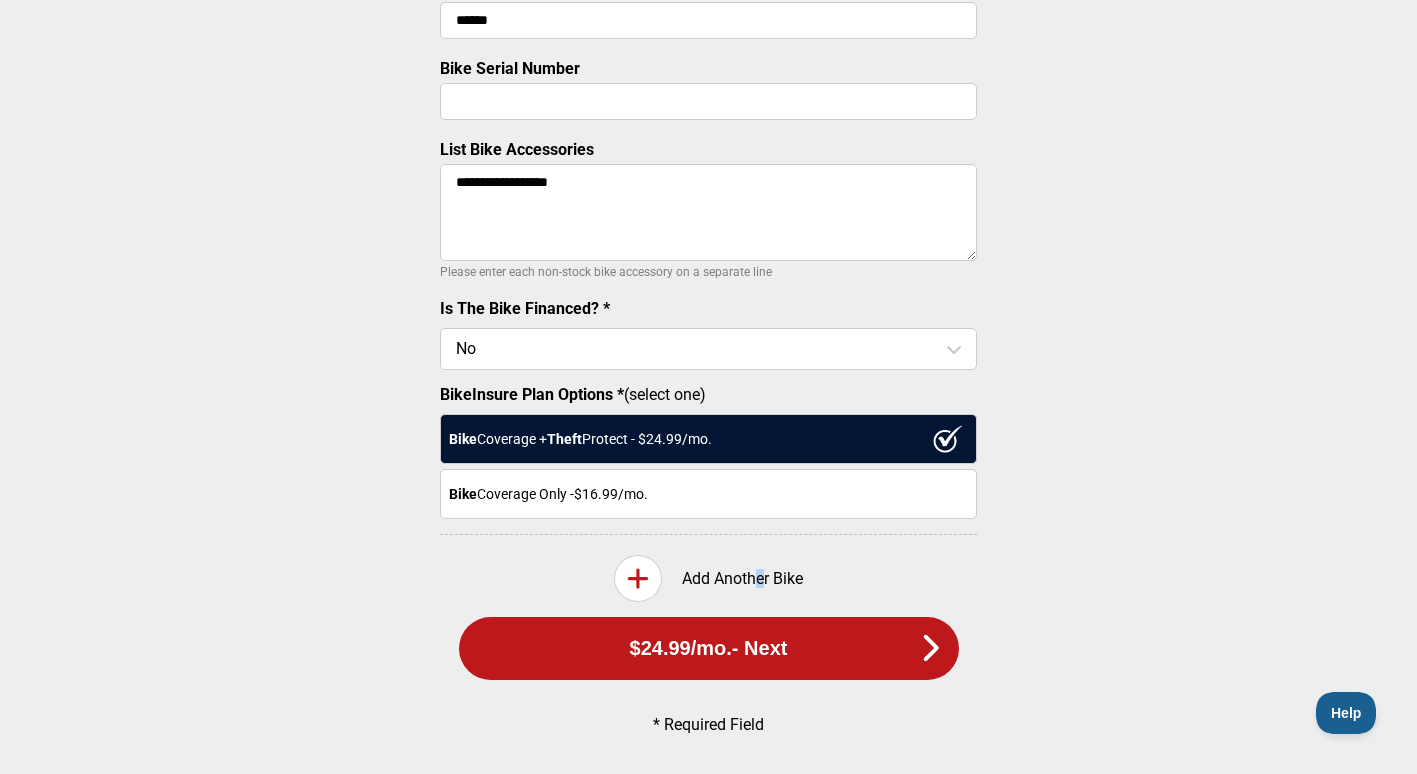 click on "Add Another Bike" at bounding box center [708, 578] 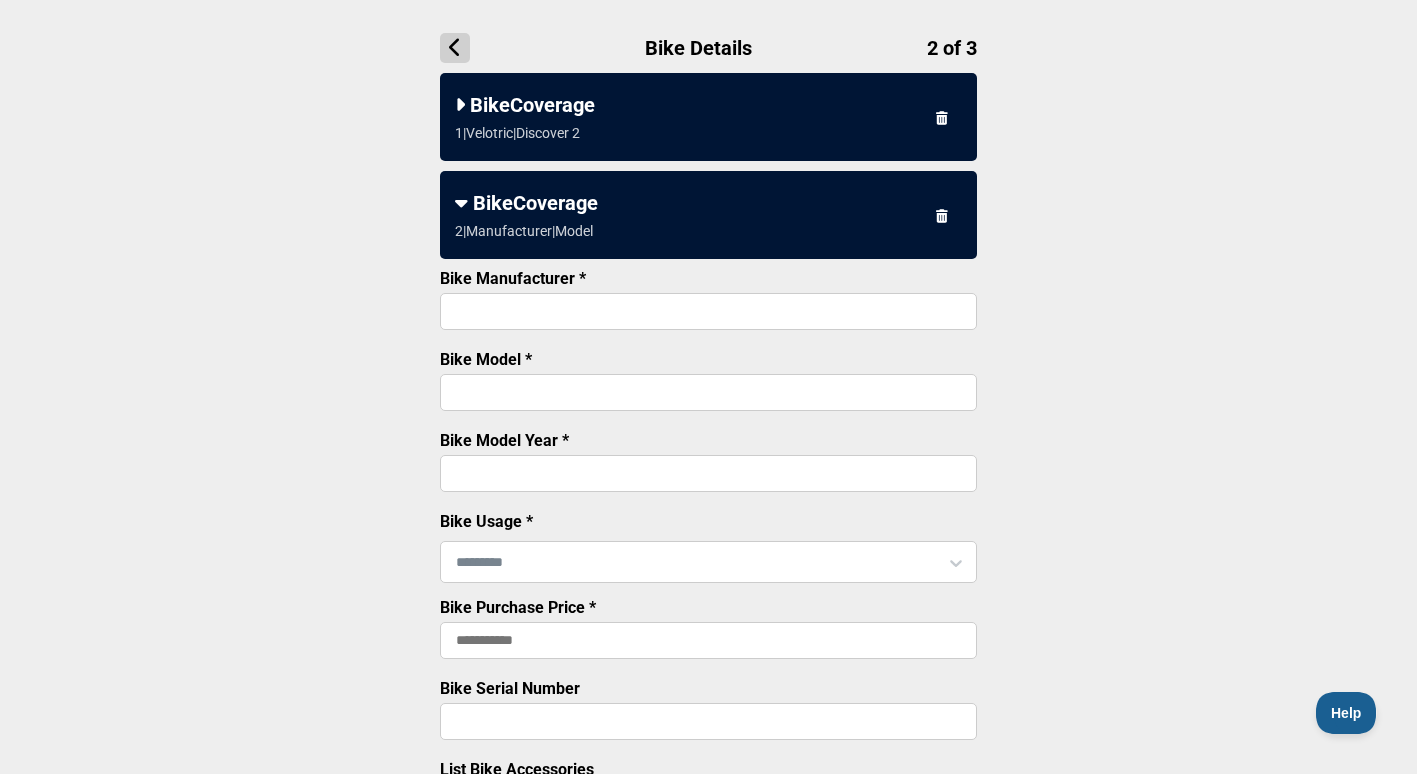 scroll, scrollTop: 110, scrollLeft: 0, axis: vertical 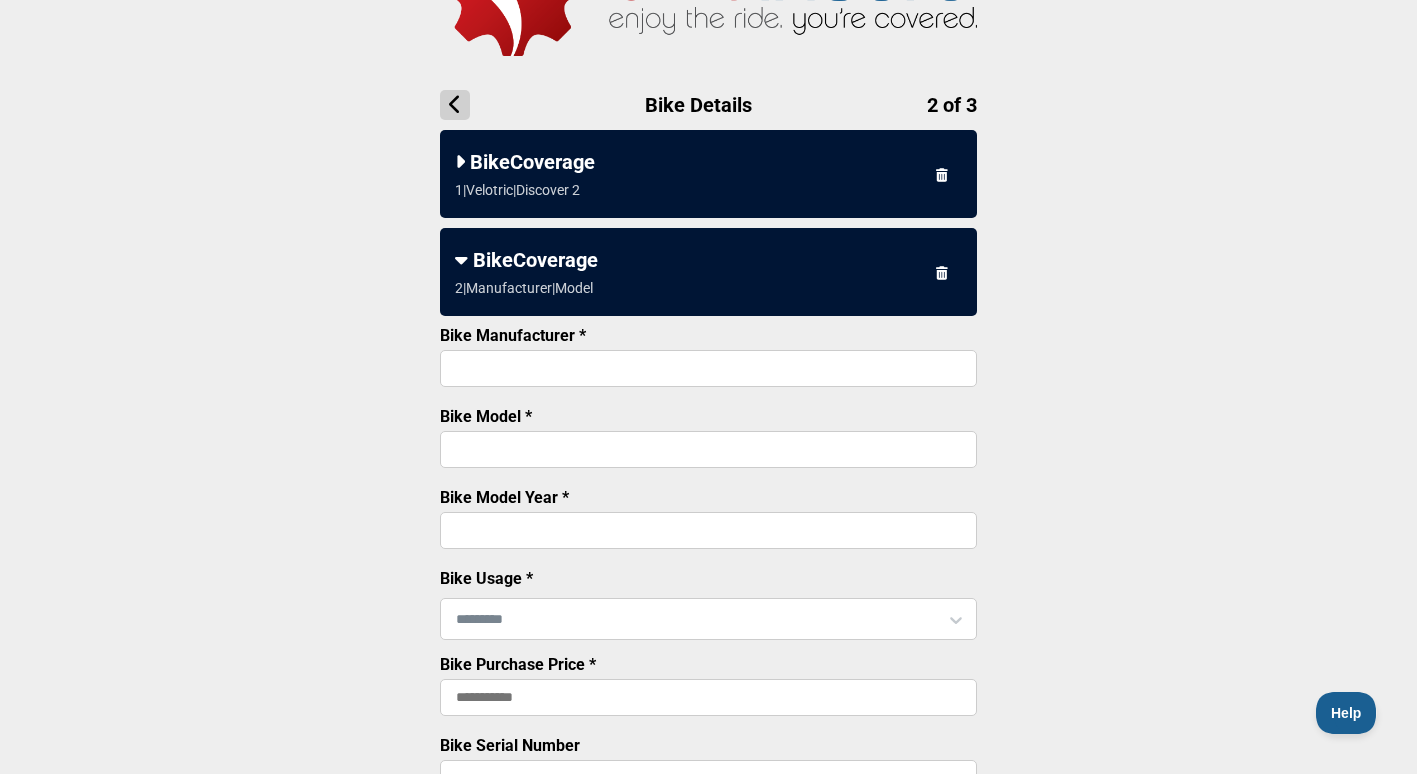 click on "Bike Manufacturer   *" at bounding box center [708, 368] 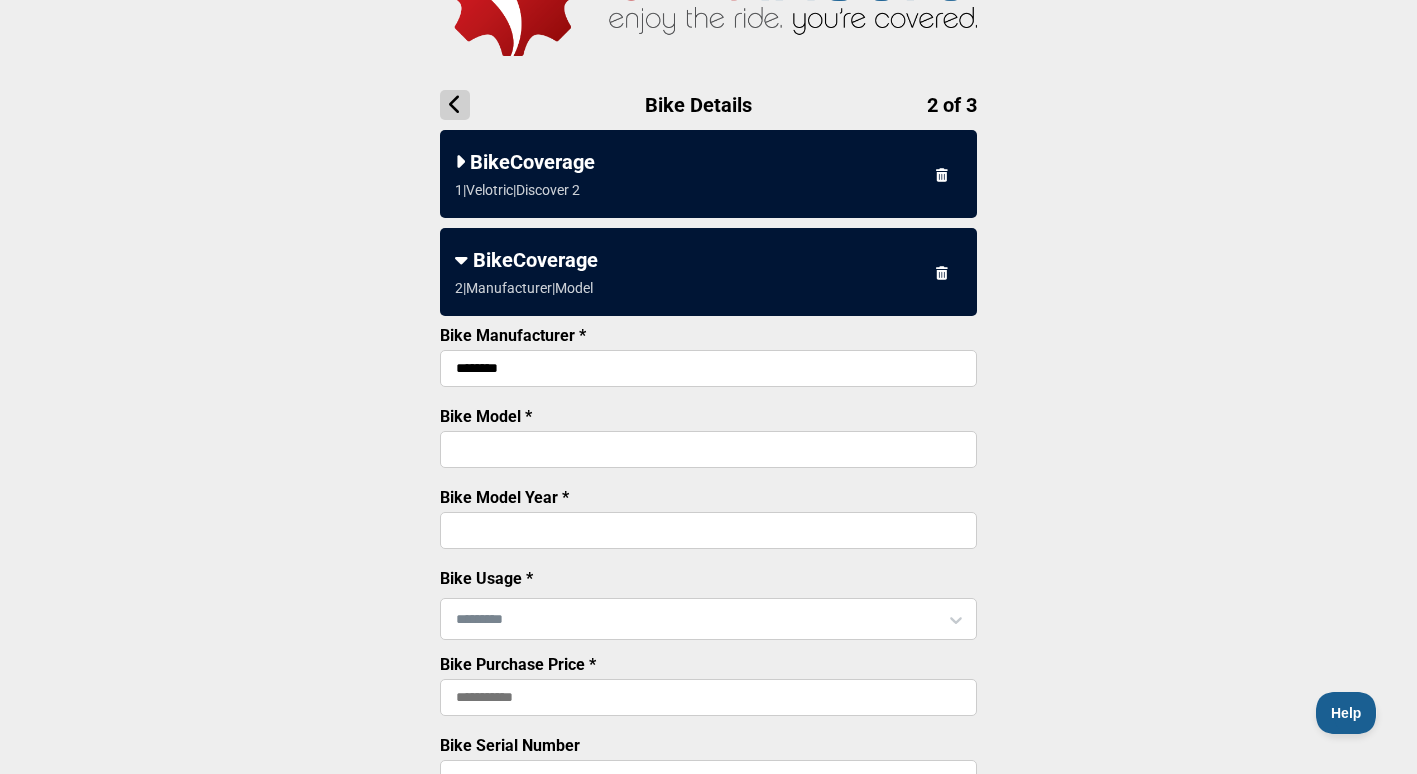 type on "********" 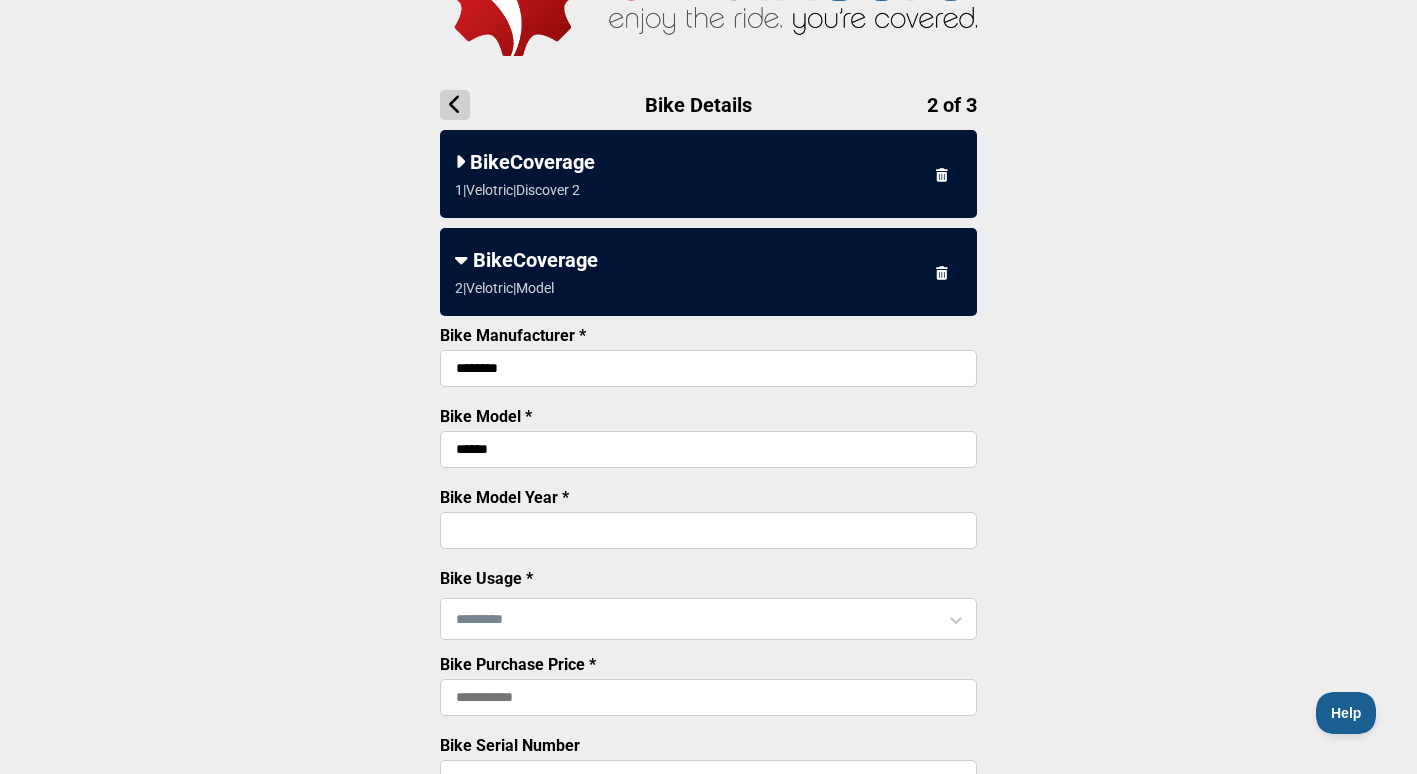 type on "******" 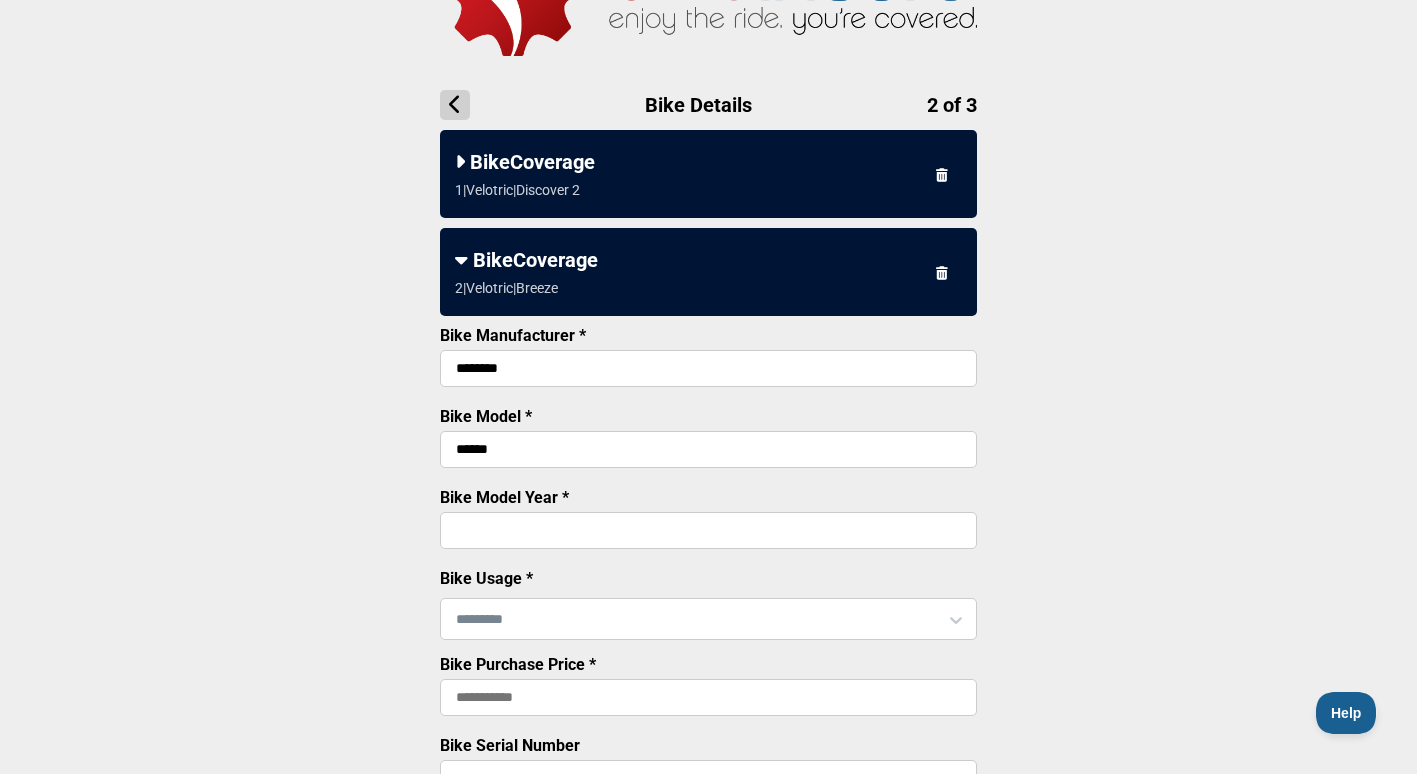 type on "****" 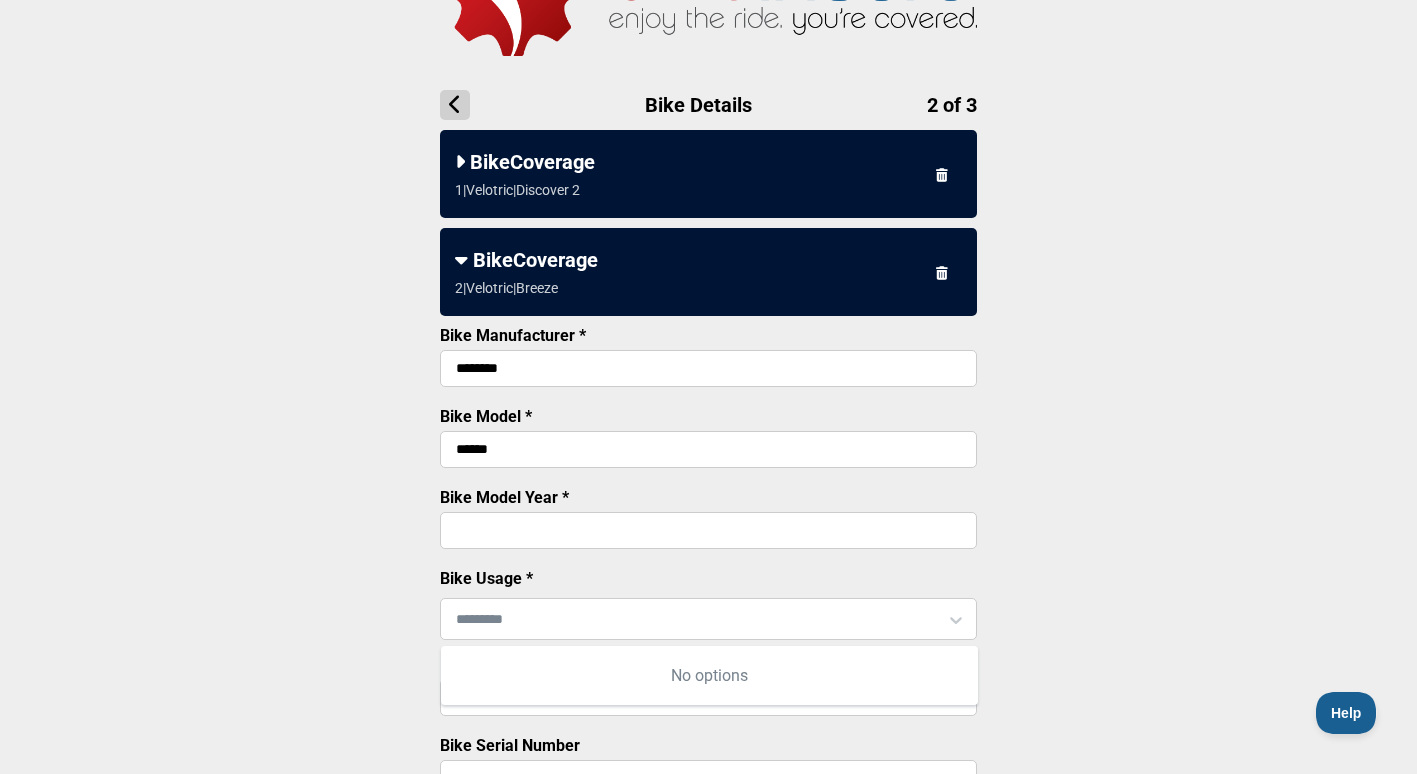type on "*" 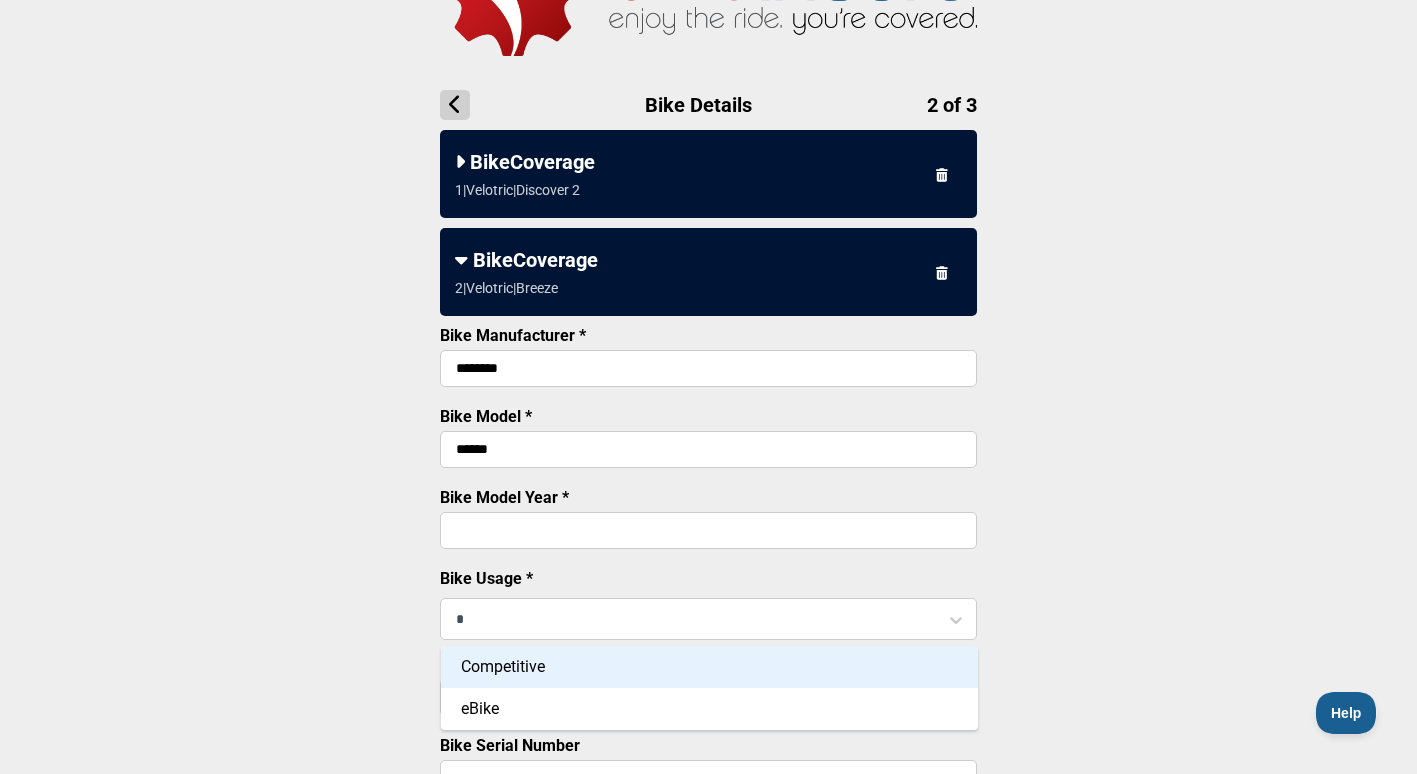 type 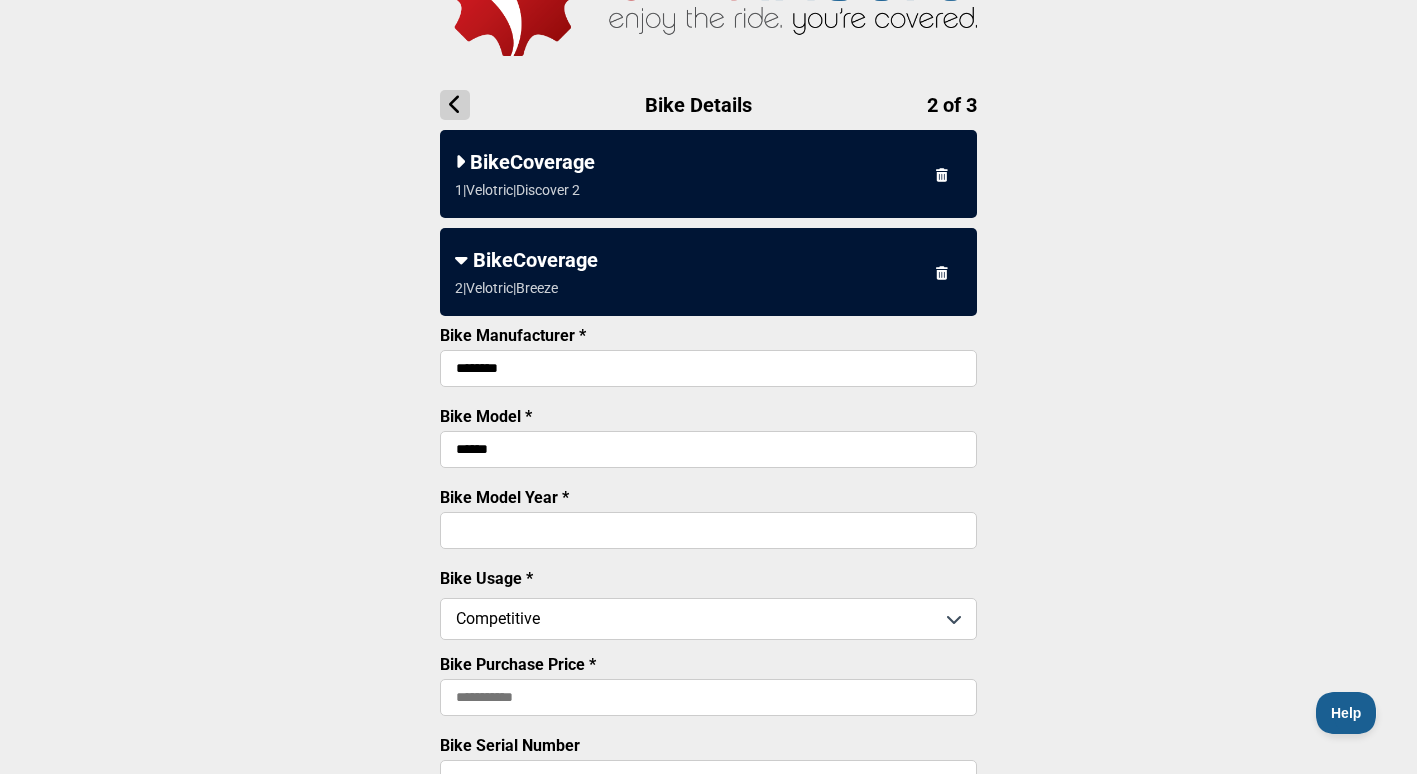 click at bounding box center [708, 619] 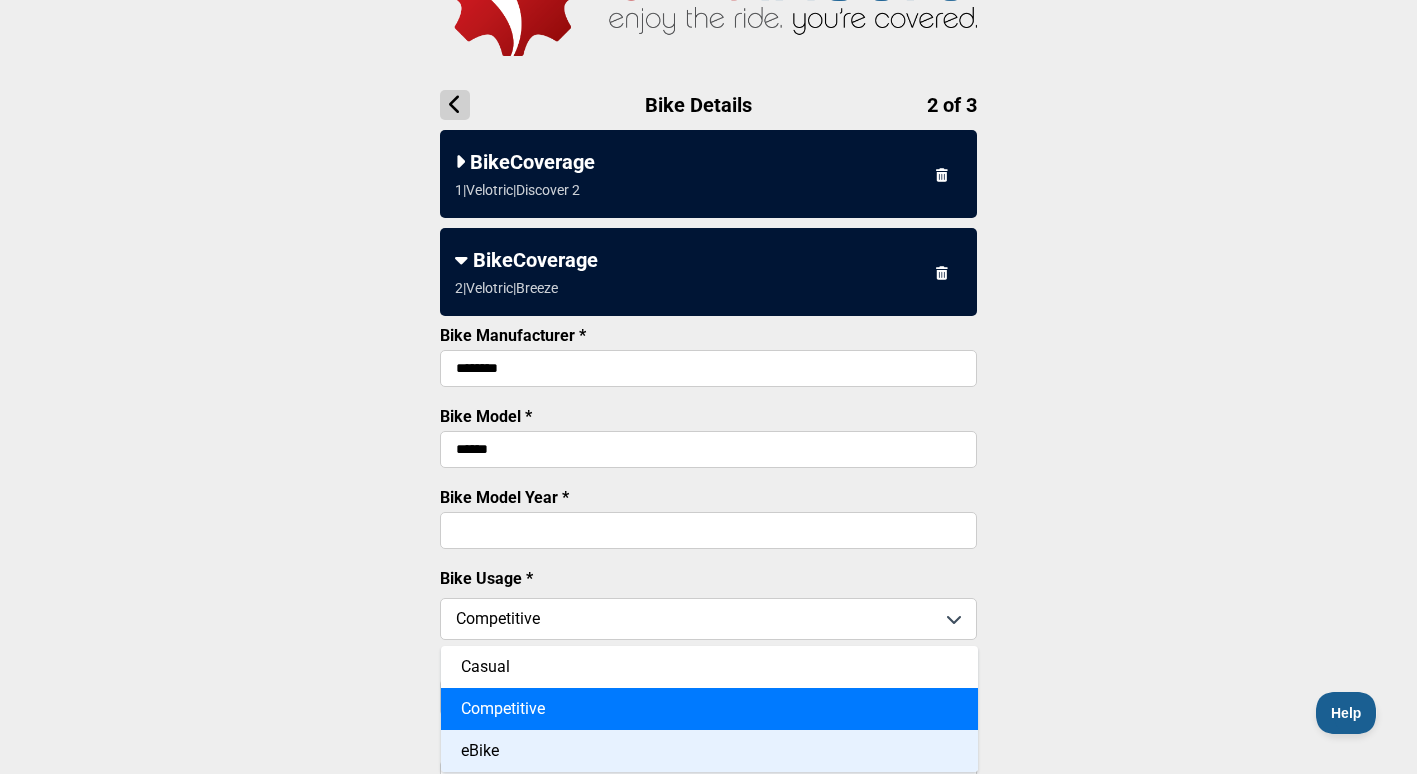 click on "eBike" at bounding box center [709, 751] 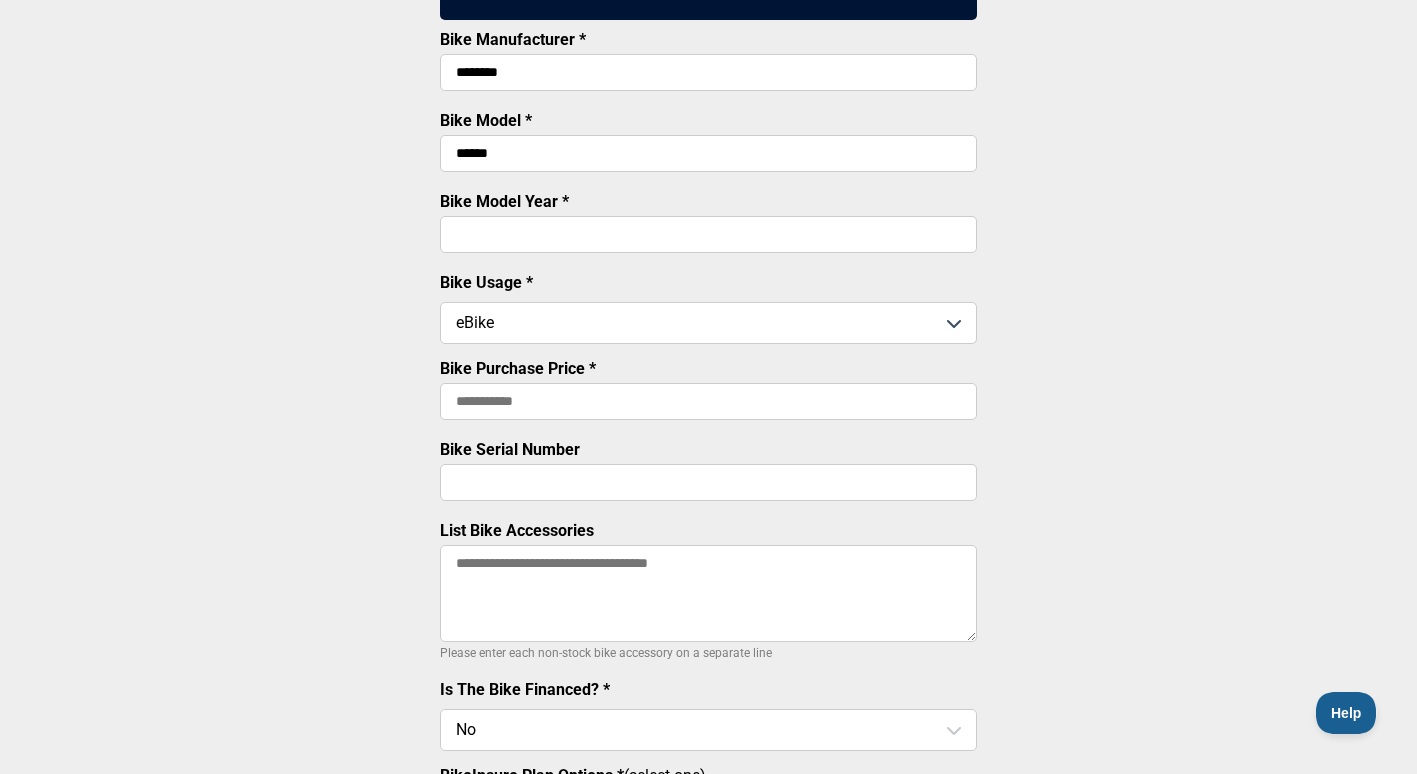 scroll, scrollTop: 410, scrollLeft: 0, axis: vertical 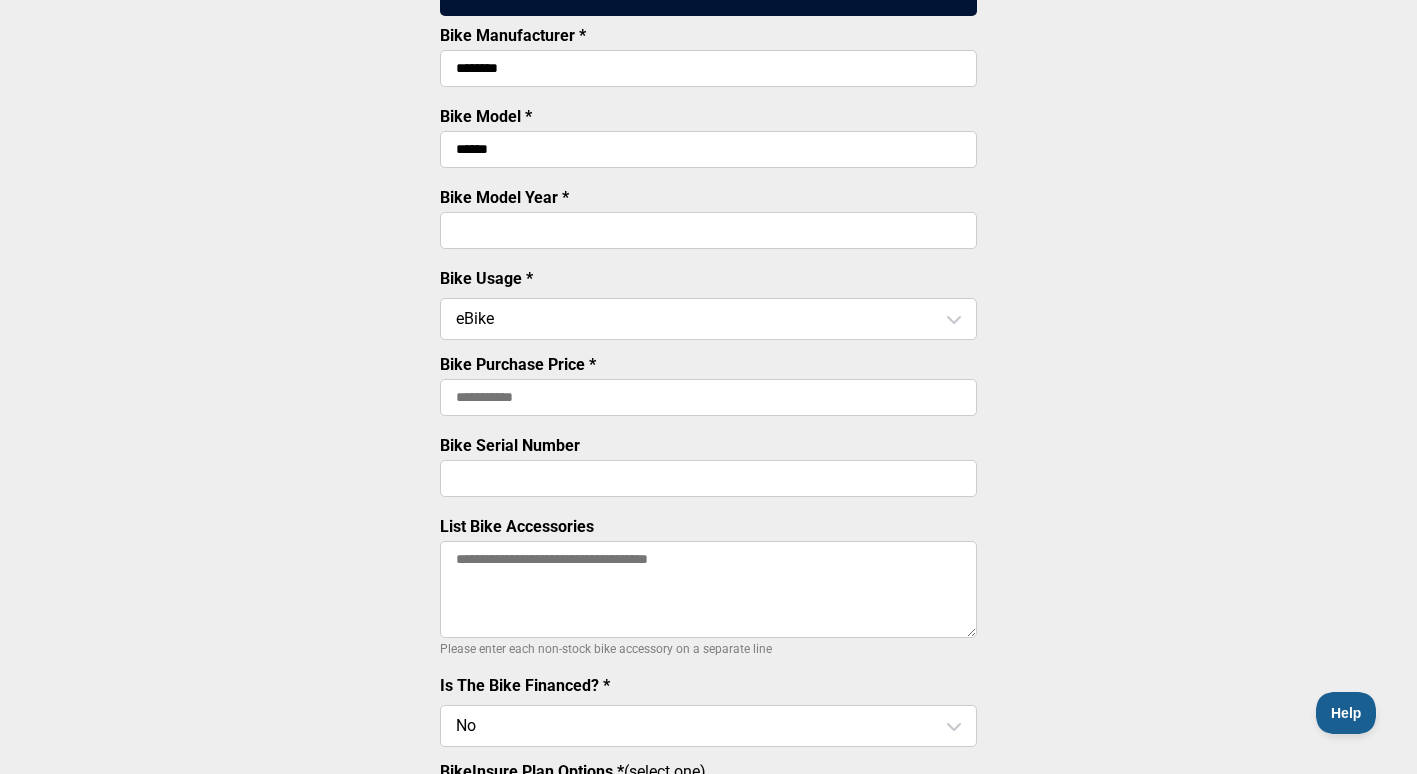 click on "Bike Purchase Price   *" at bounding box center (708, 397) 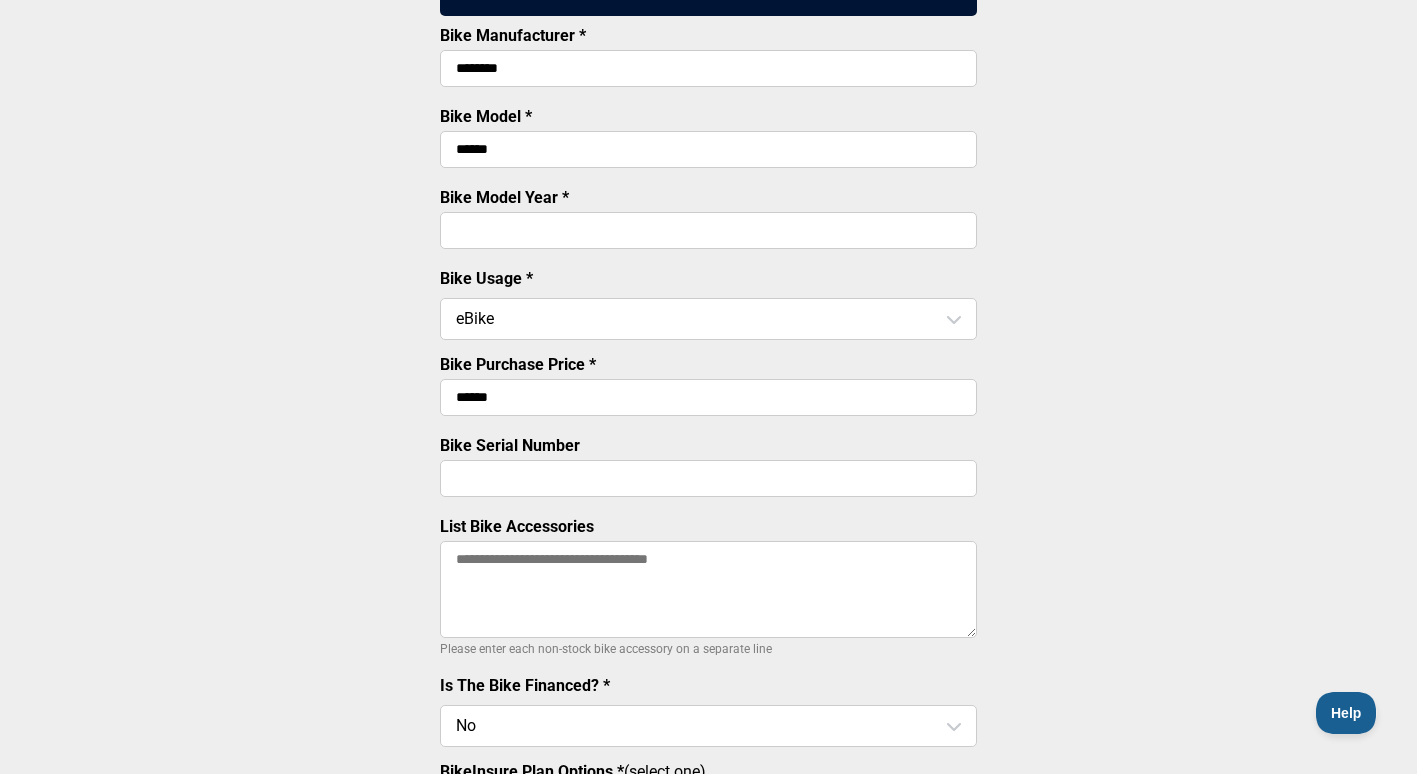 type on "******" 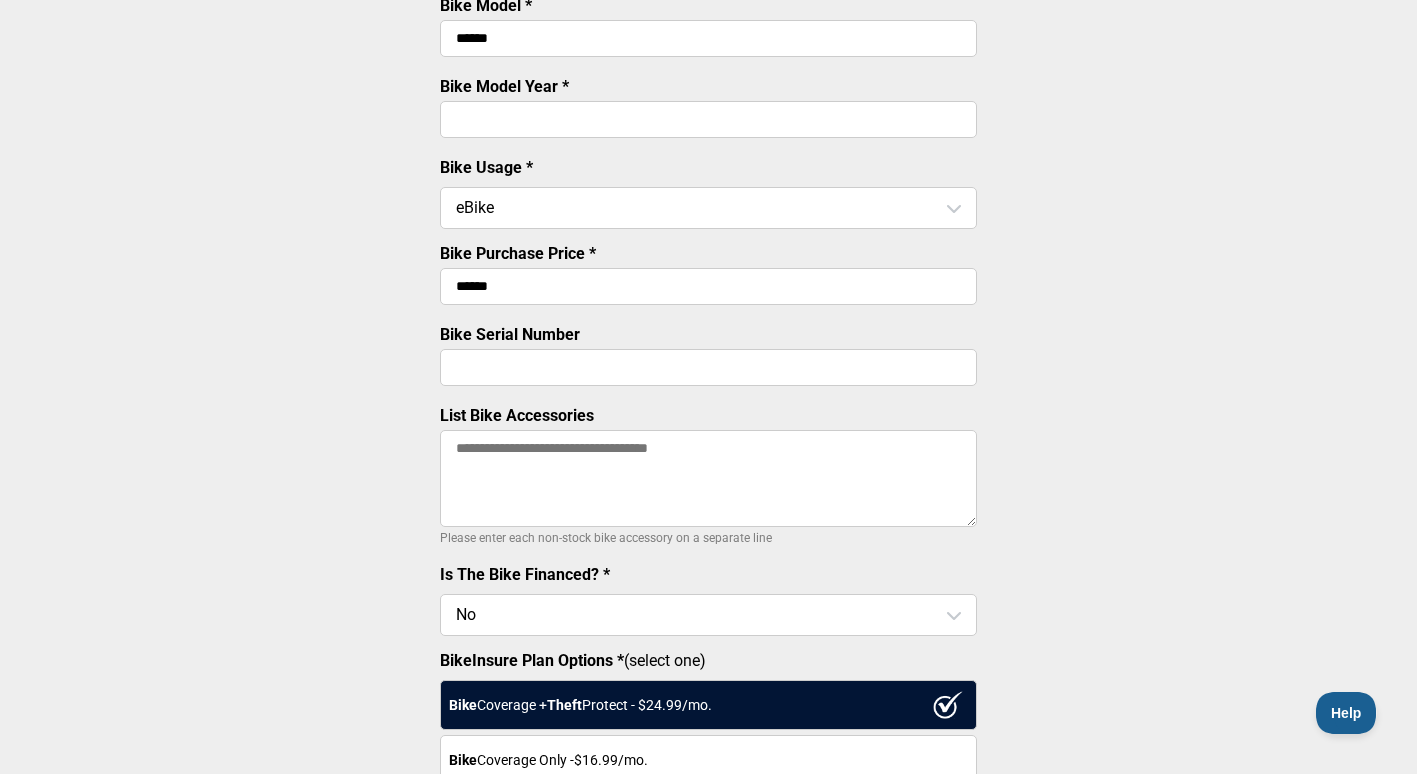 scroll, scrollTop: 610, scrollLeft: 0, axis: vertical 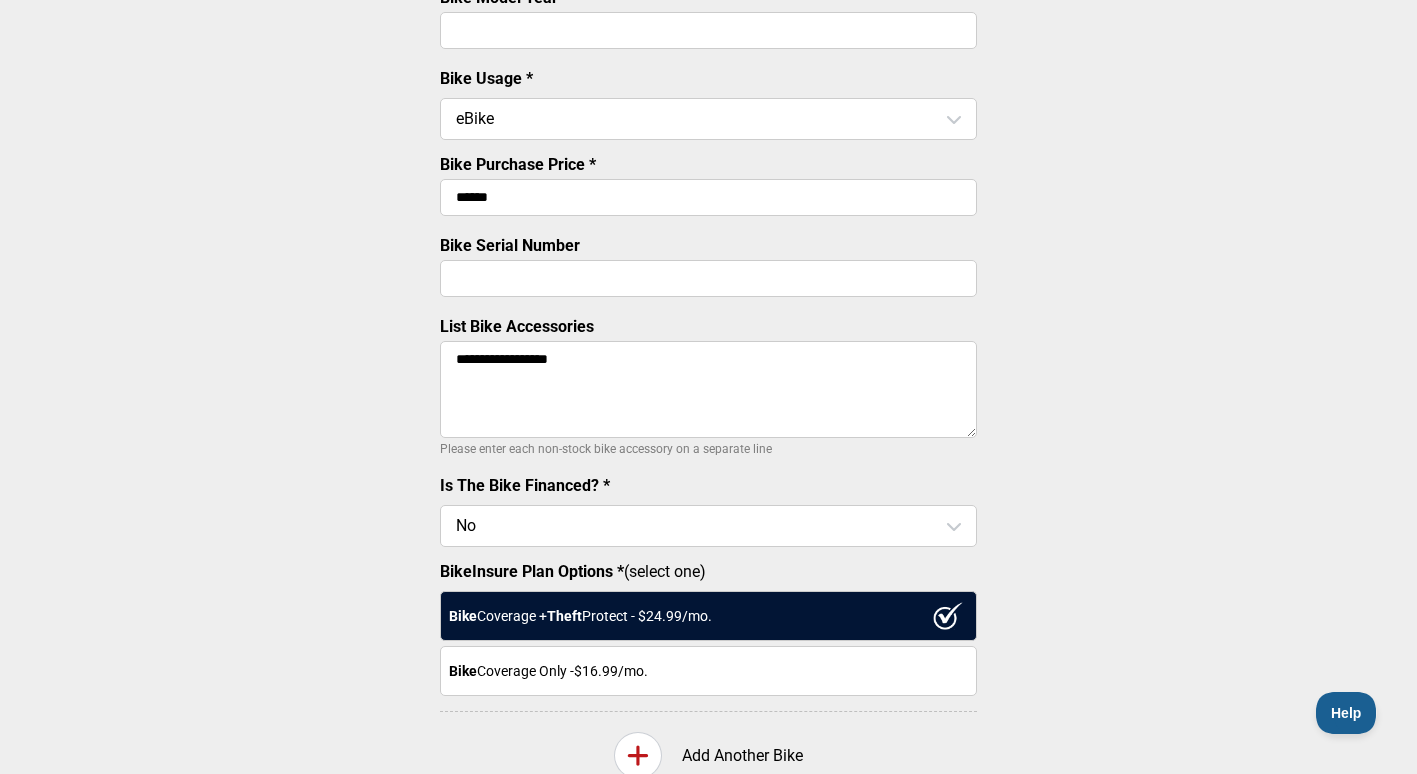 type on "**********" 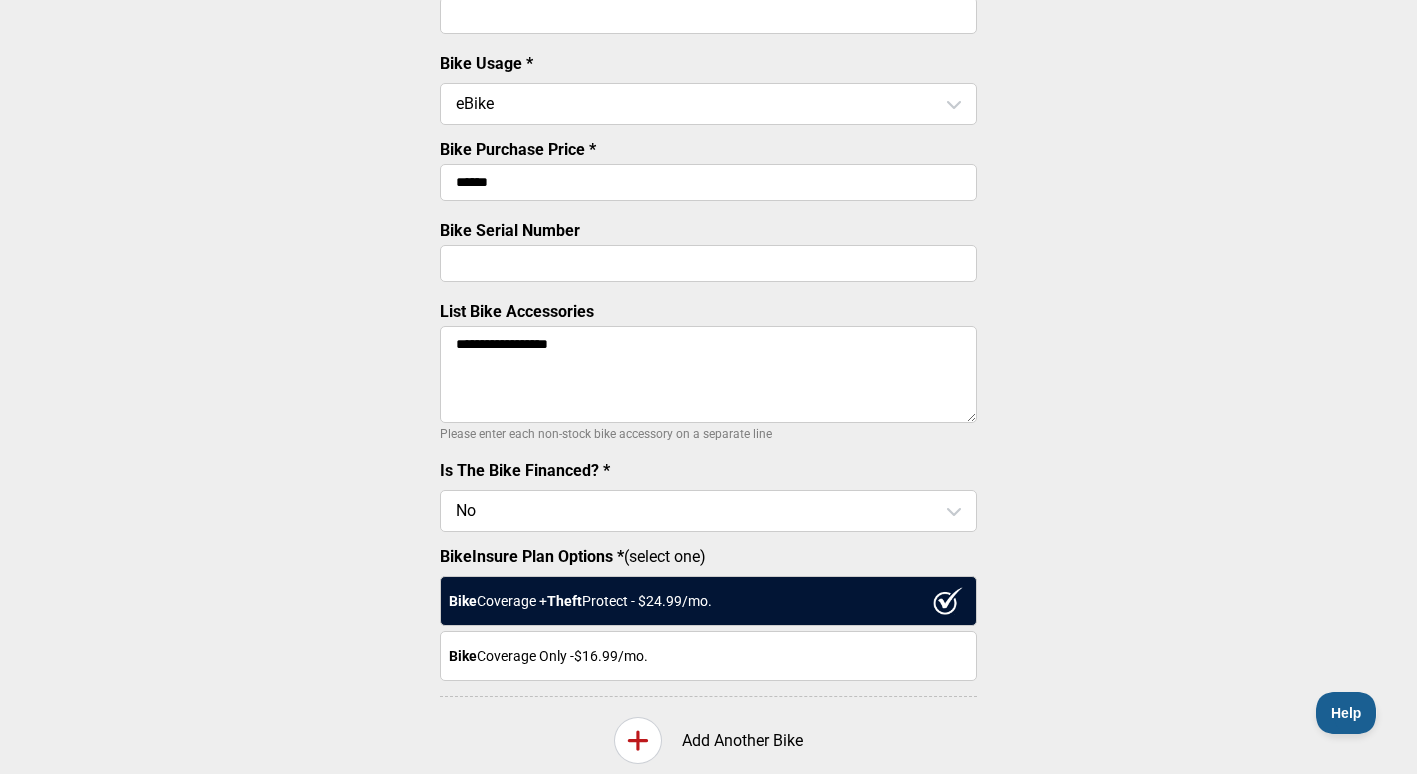 scroll, scrollTop: 809, scrollLeft: 0, axis: vertical 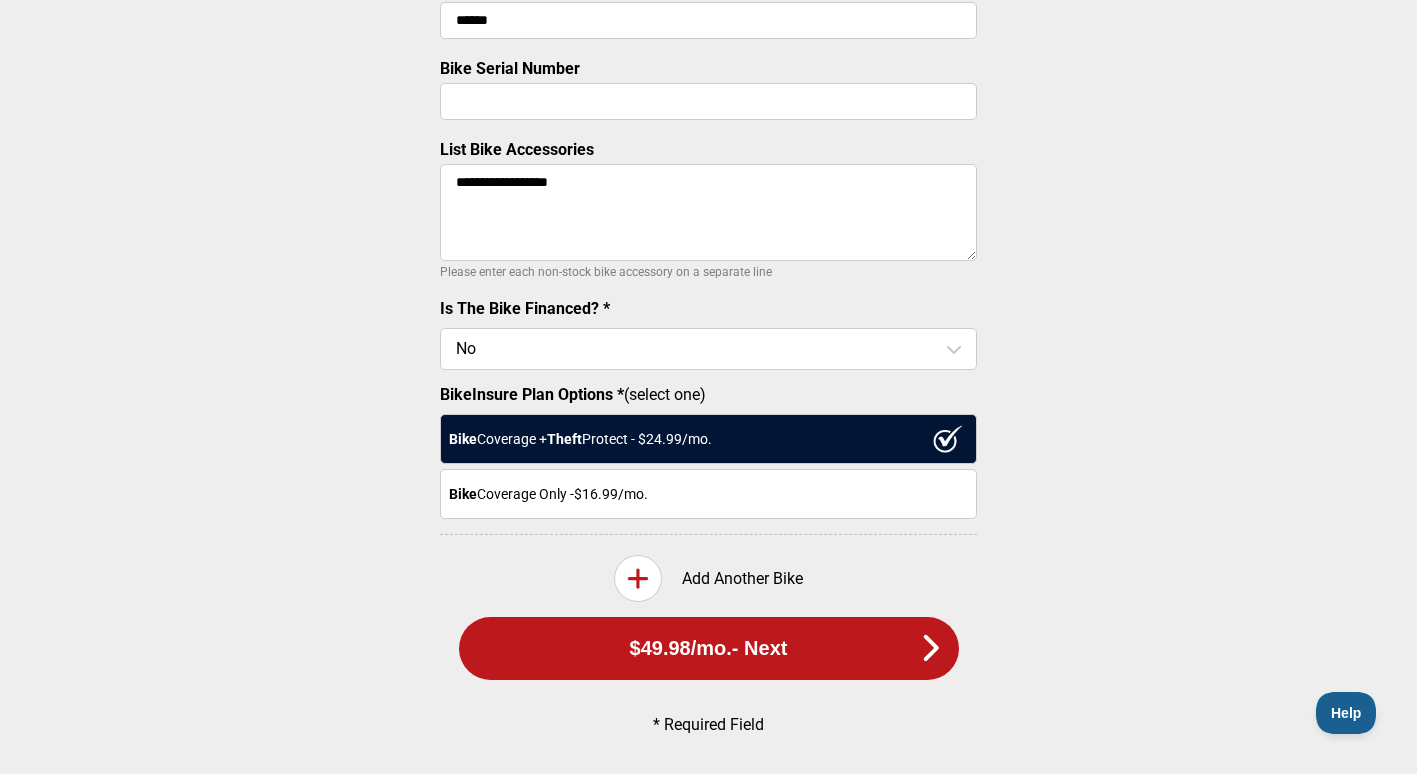 click on "$49.98 /mo.  - Next" at bounding box center [709, 648] 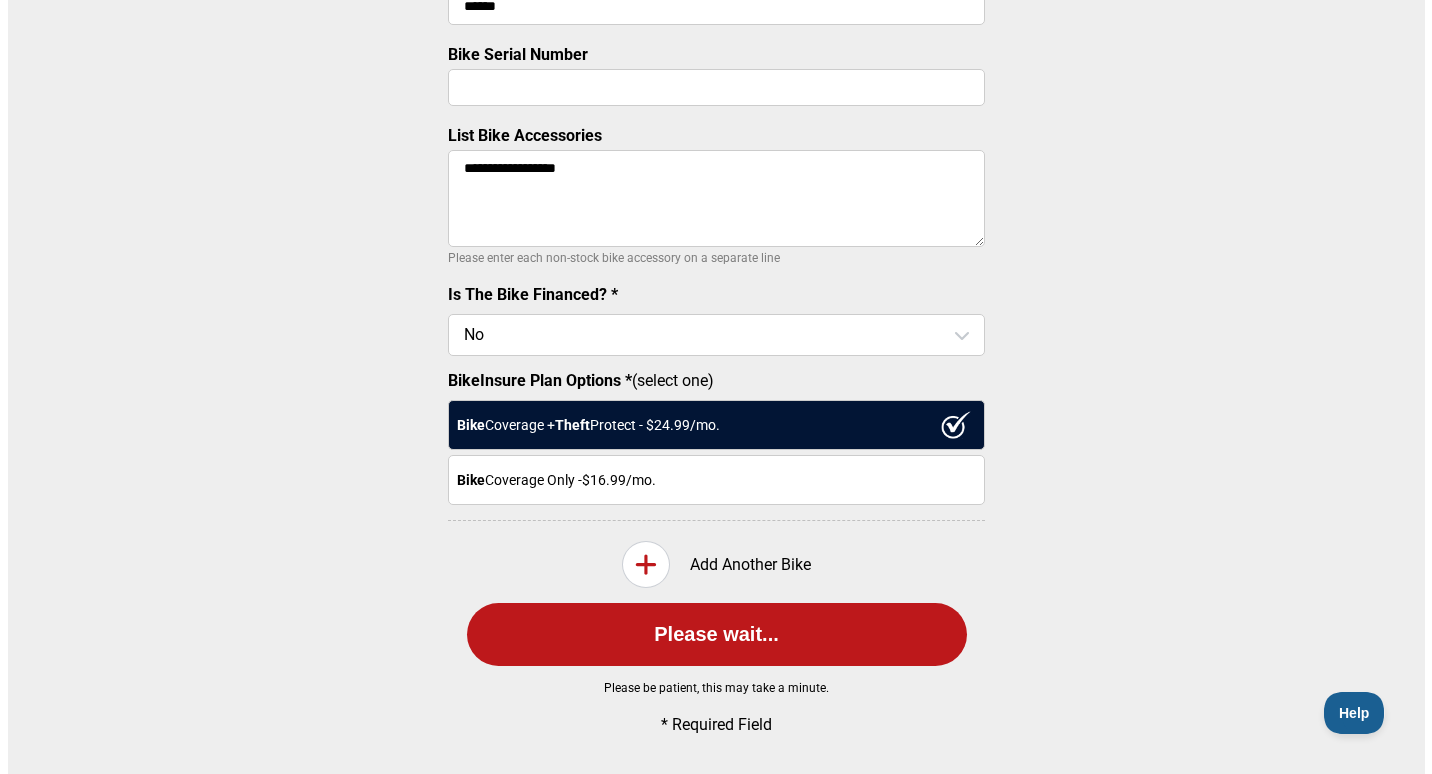 scroll, scrollTop: 0, scrollLeft: 0, axis: both 